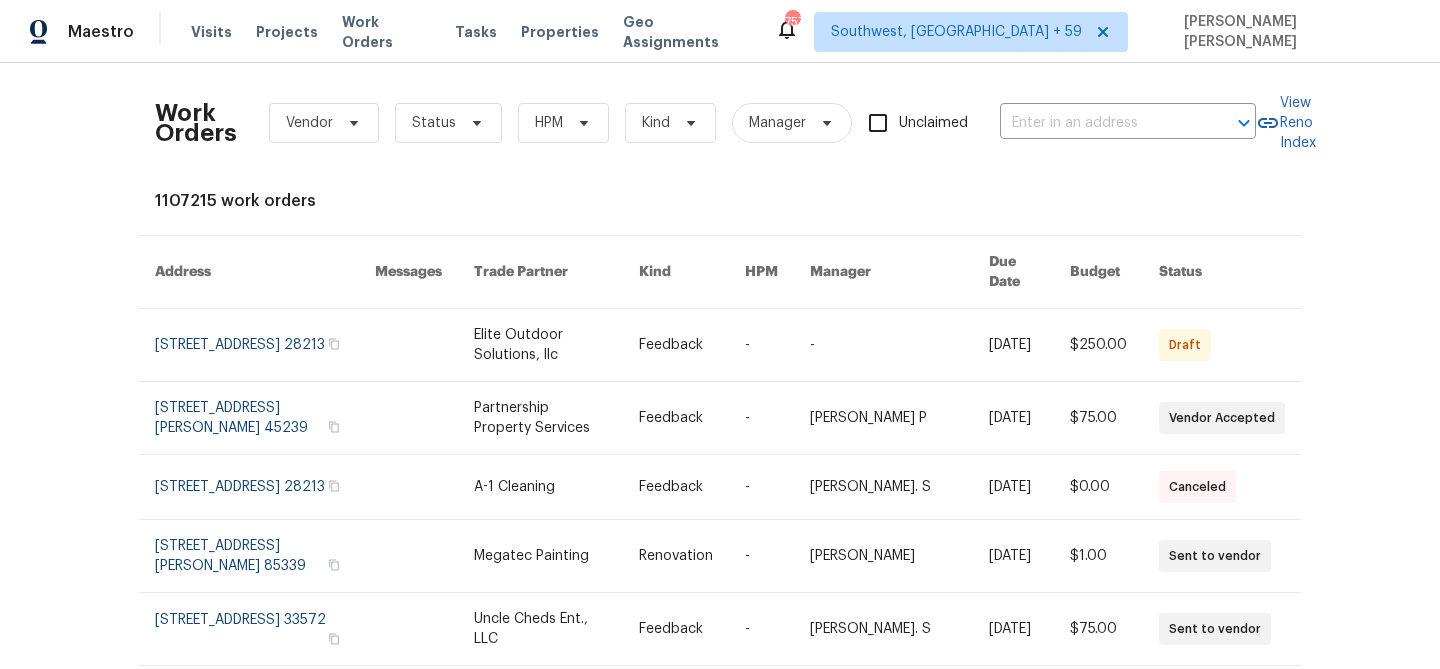 scroll, scrollTop: 0, scrollLeft: 0, axis: both 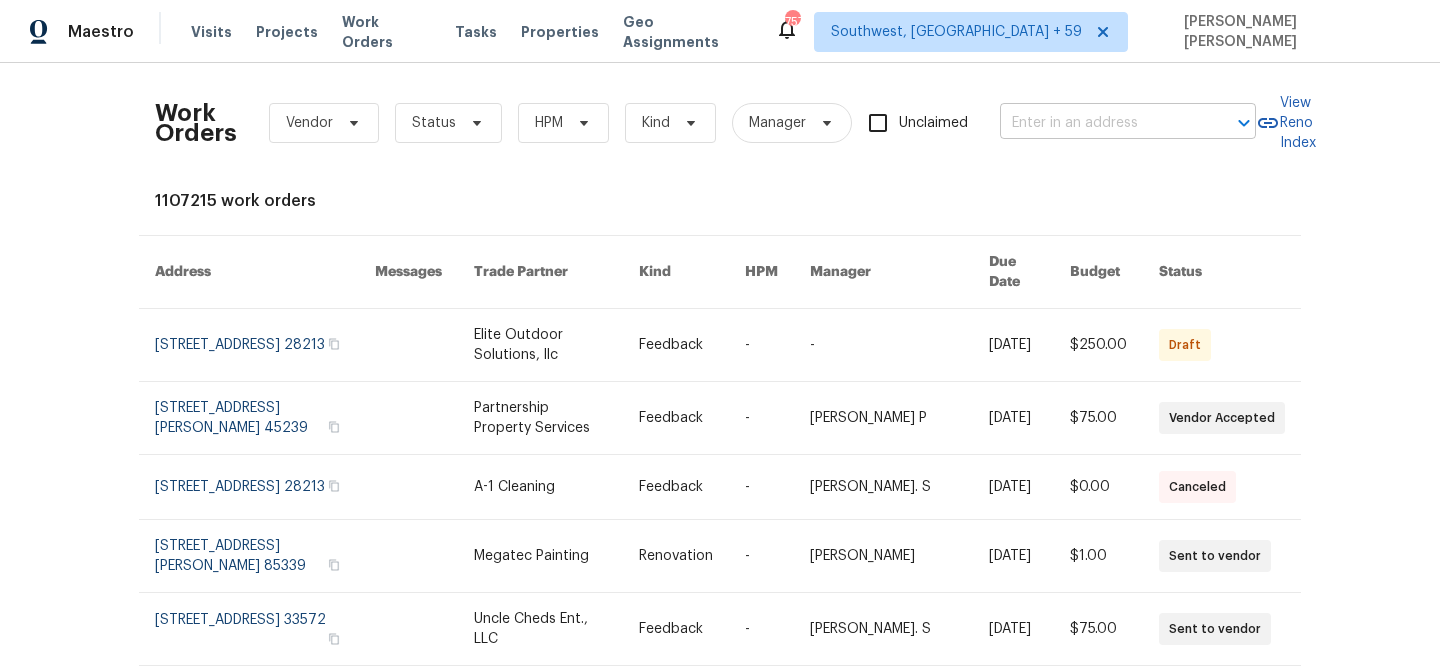 click at bounding box center [1100, 123] 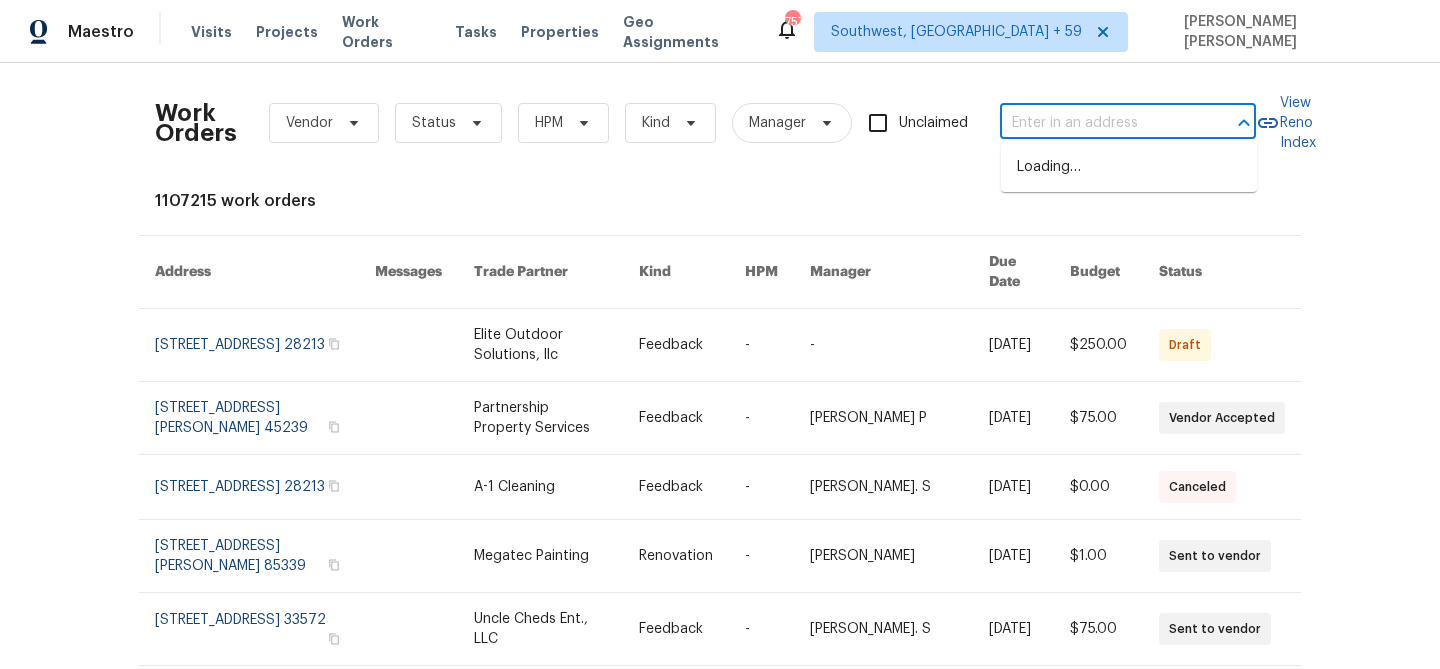 paste on "[STREET_ADDRESS]" 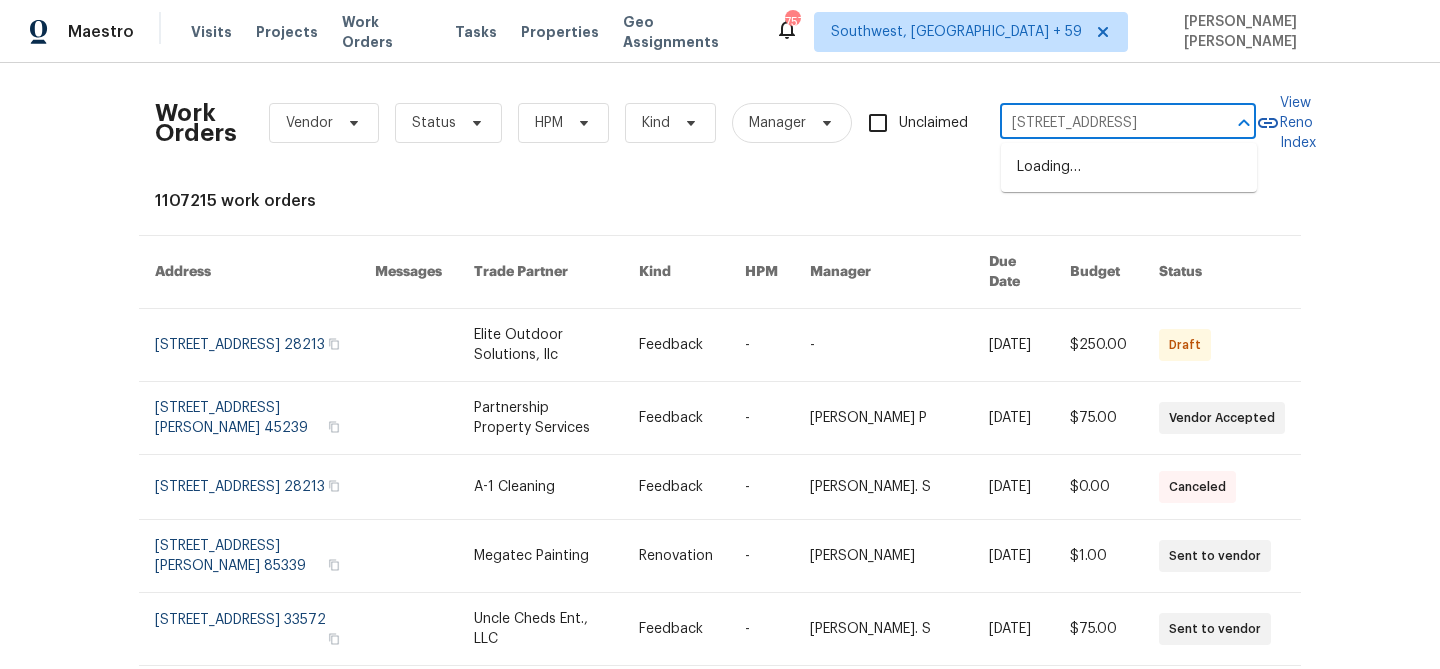 scroll, scrollTop: 0, scrollLeft: 74, axis: horizontal 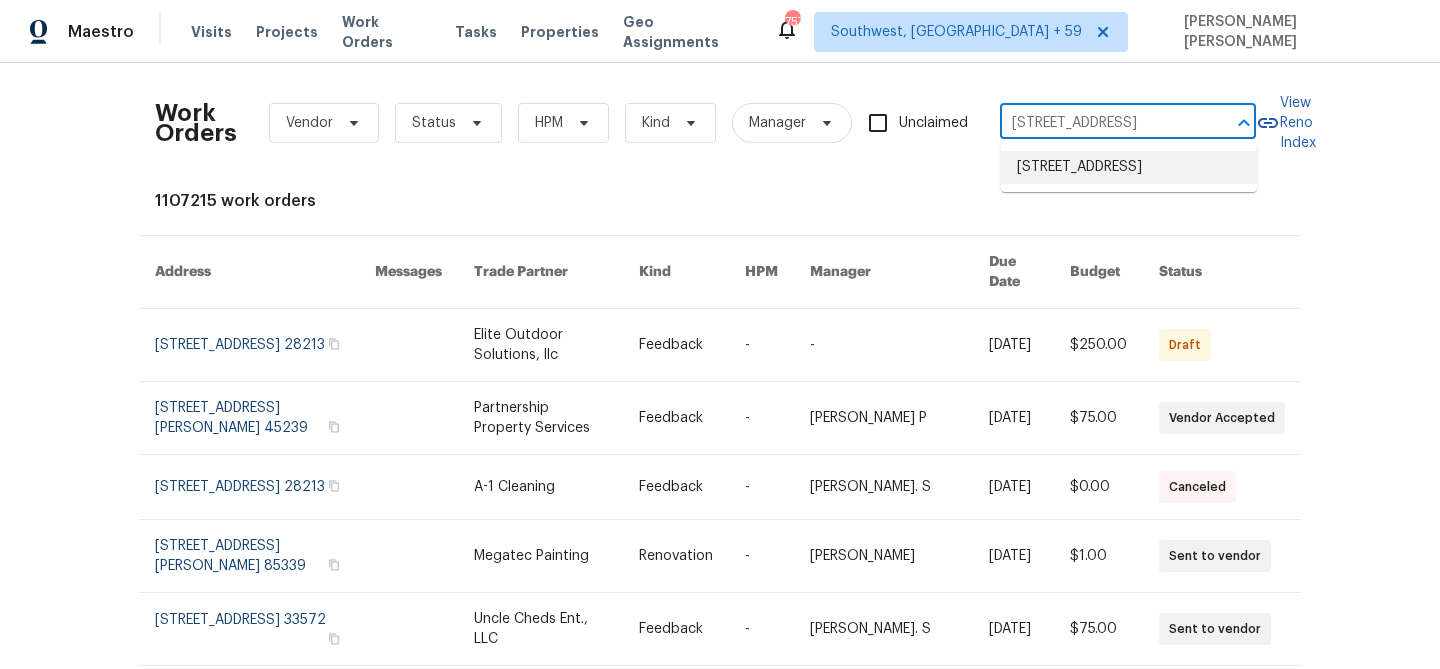 click on "[STREET_ADDRESS]" at bounding box center [1129, 167] 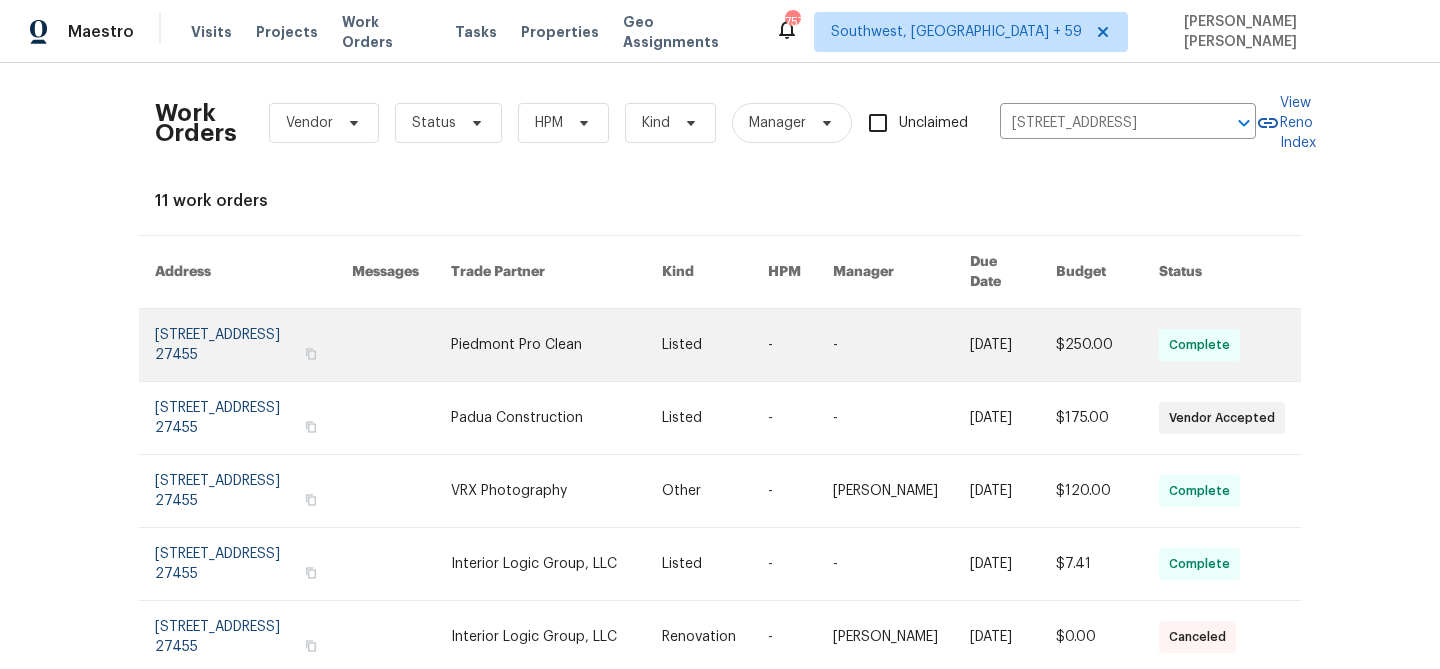 click at bounding box center [1238, 345] 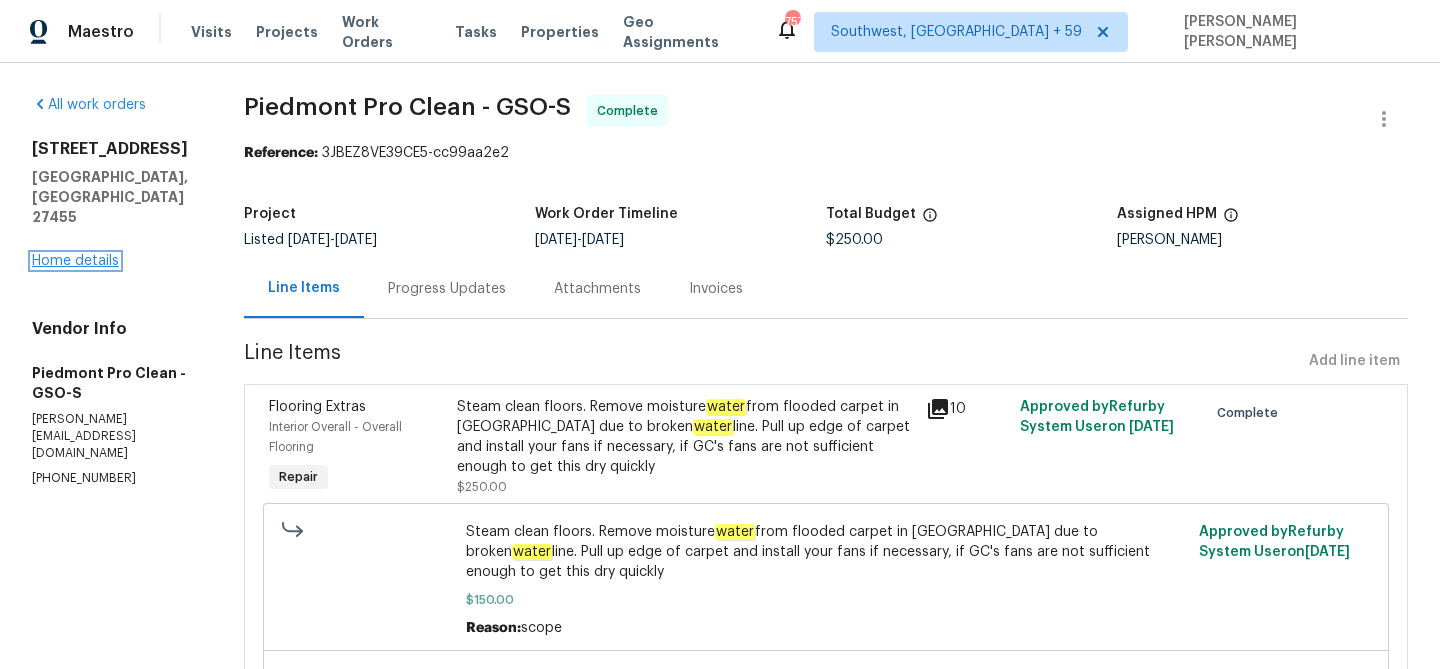 click on "Home details" at bounding box center (75, 261) 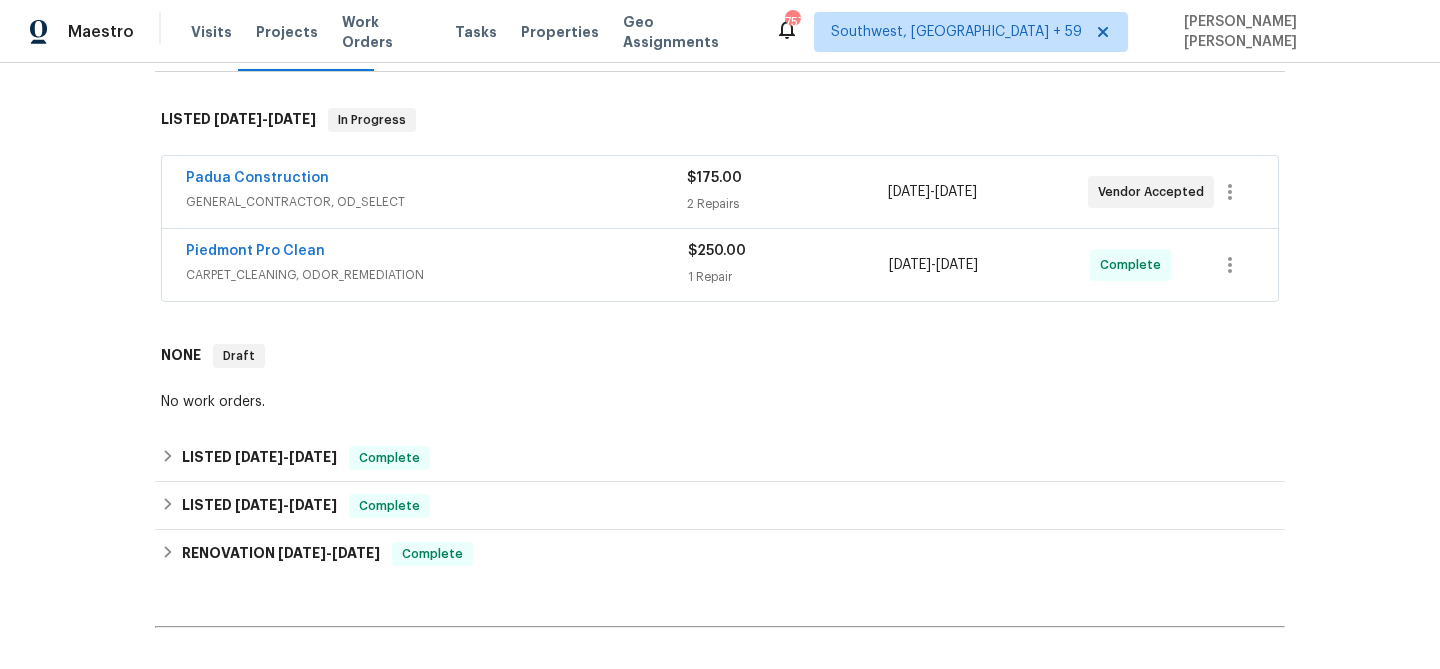 scroll, scrollTop: 323, scrollLeft: 0, axis: vertical 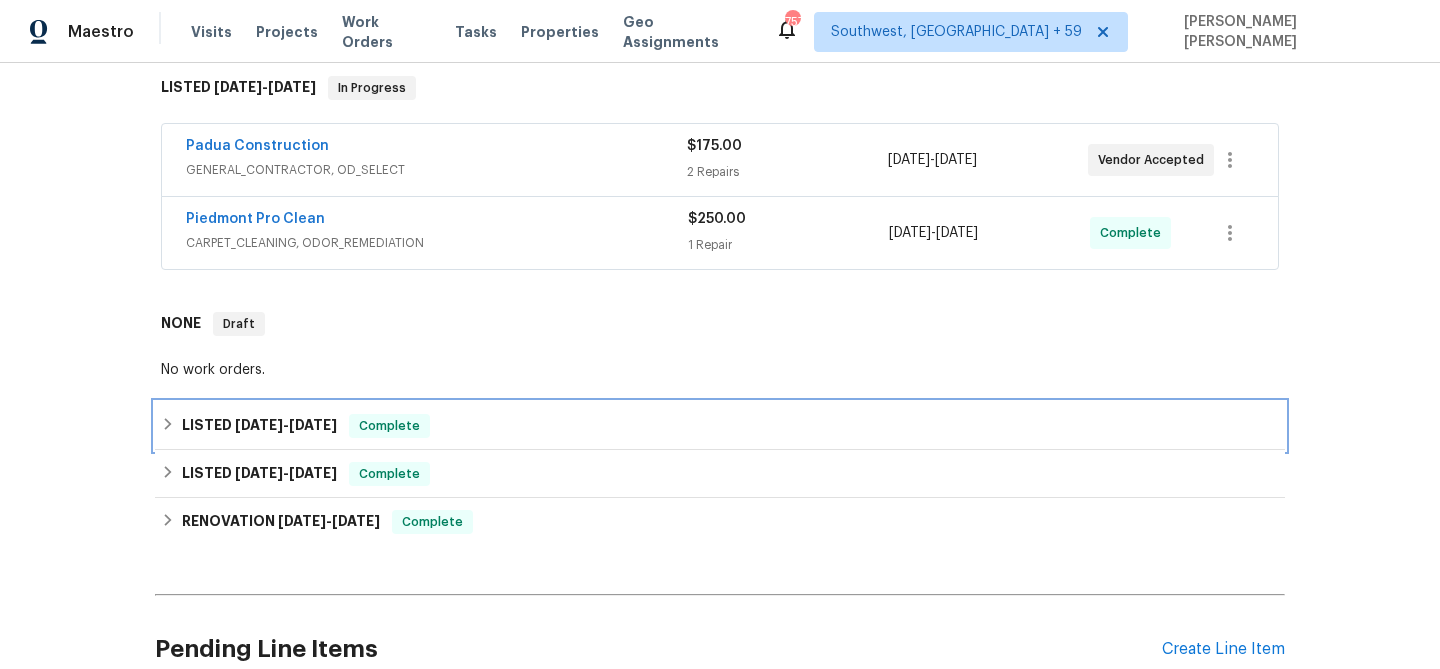 click on "LISTED   [DATE]  -  [DATE] Complete" at bounding box center (720, 426) 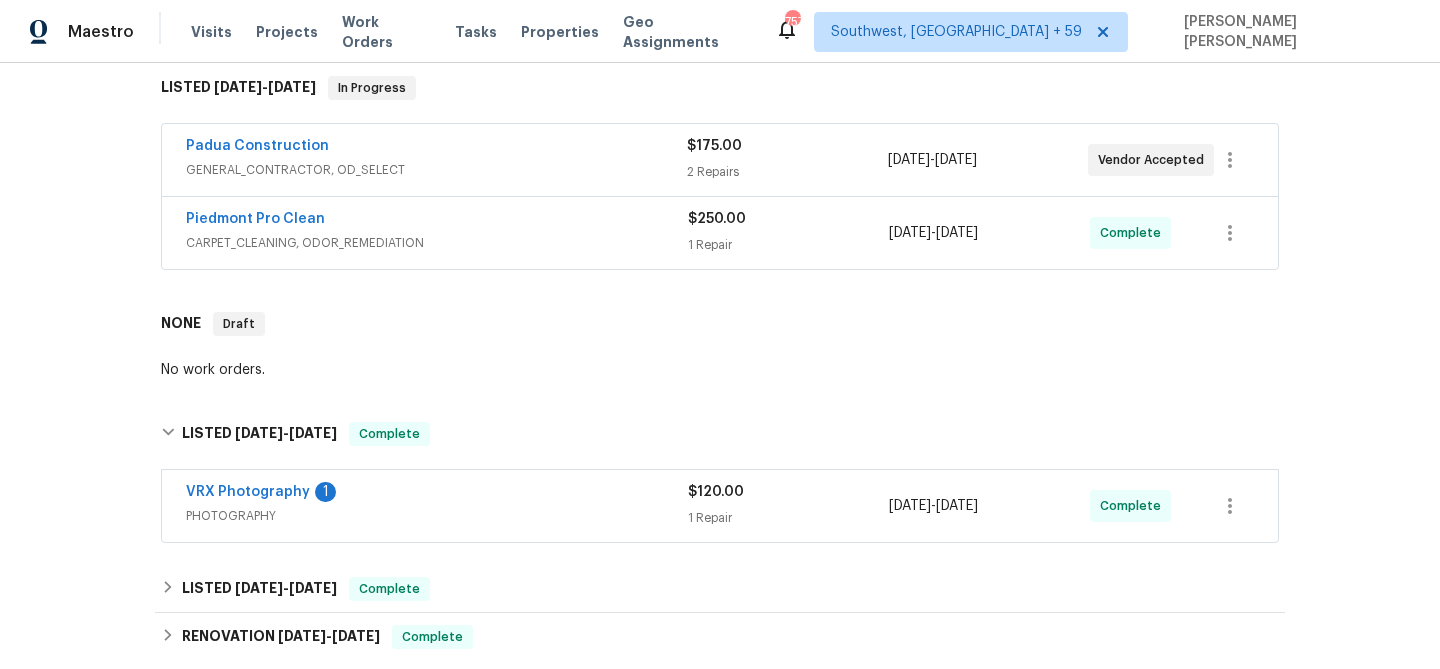 click on "CARPET_CLEANING, ODOR_REMEDIATION" at bounding box center [437, 243] 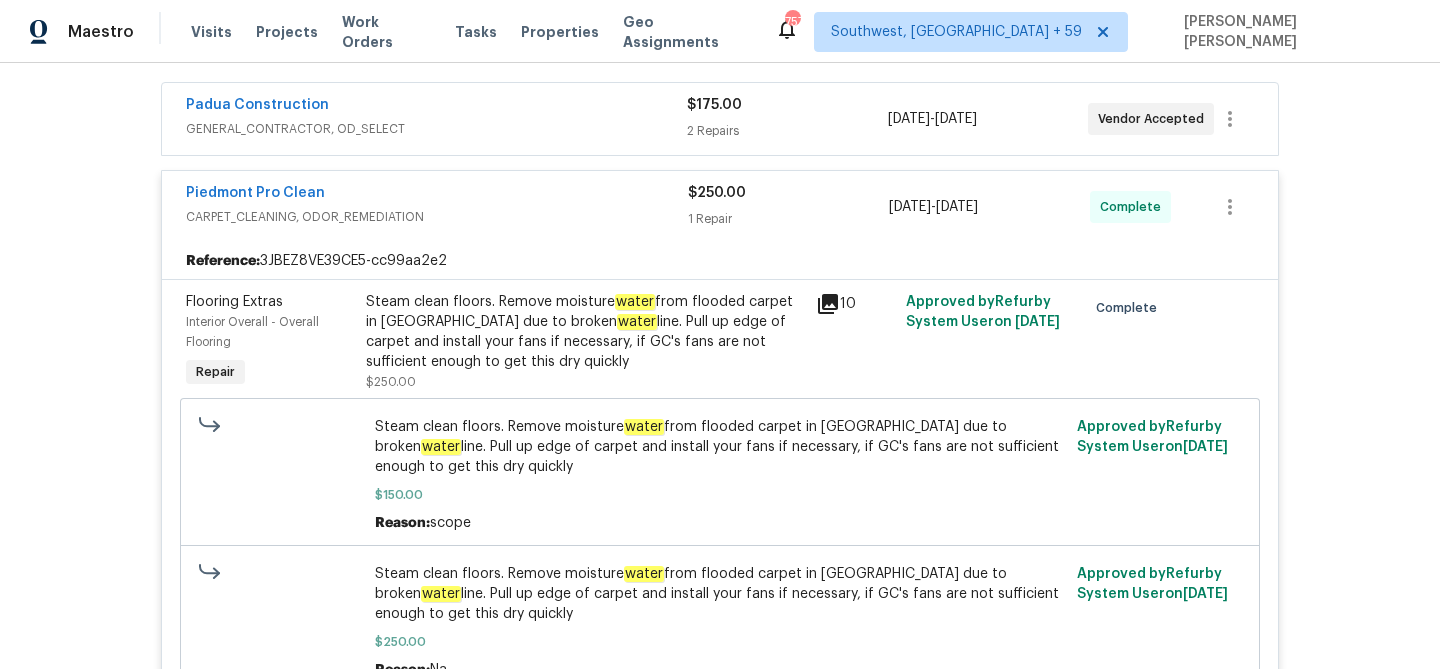 scroll, scrollTop: 351, scrollLeft: 0, axis: vertical 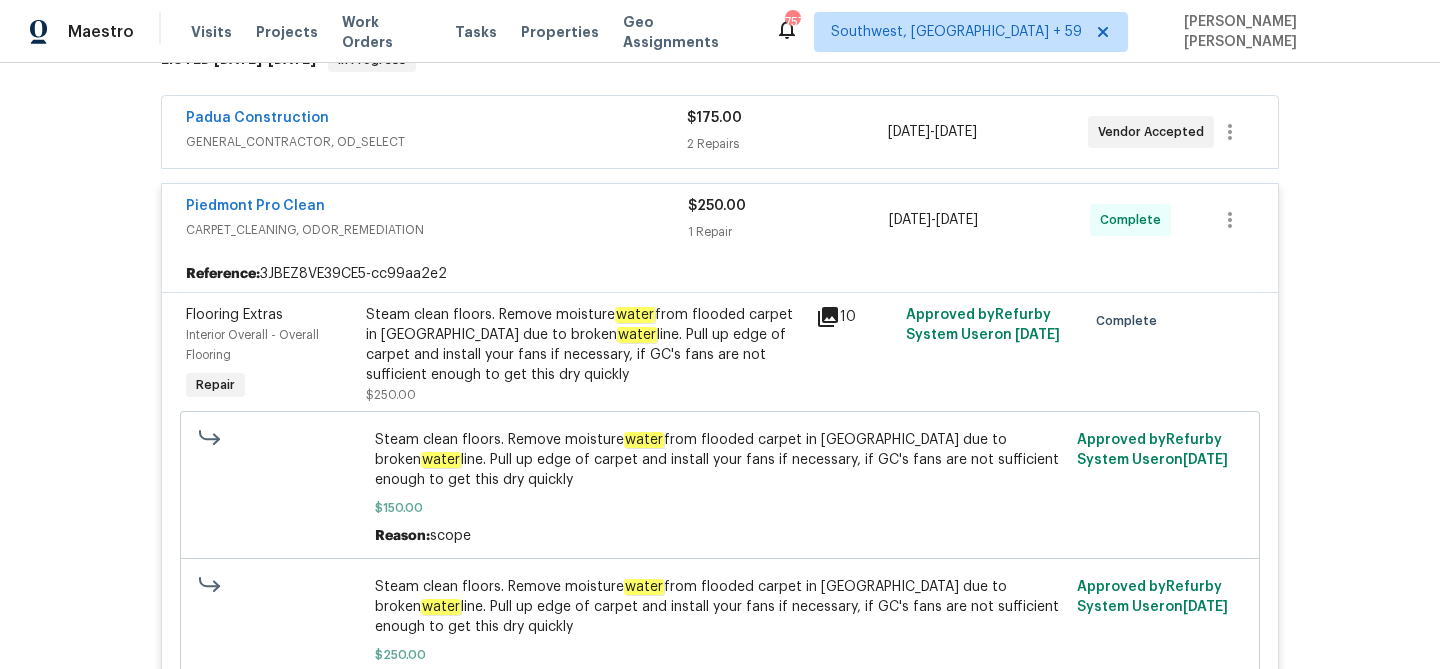 click on "GENERAL_CONTRACTOR, OD_SELECT" at bounding box center [436, 142] 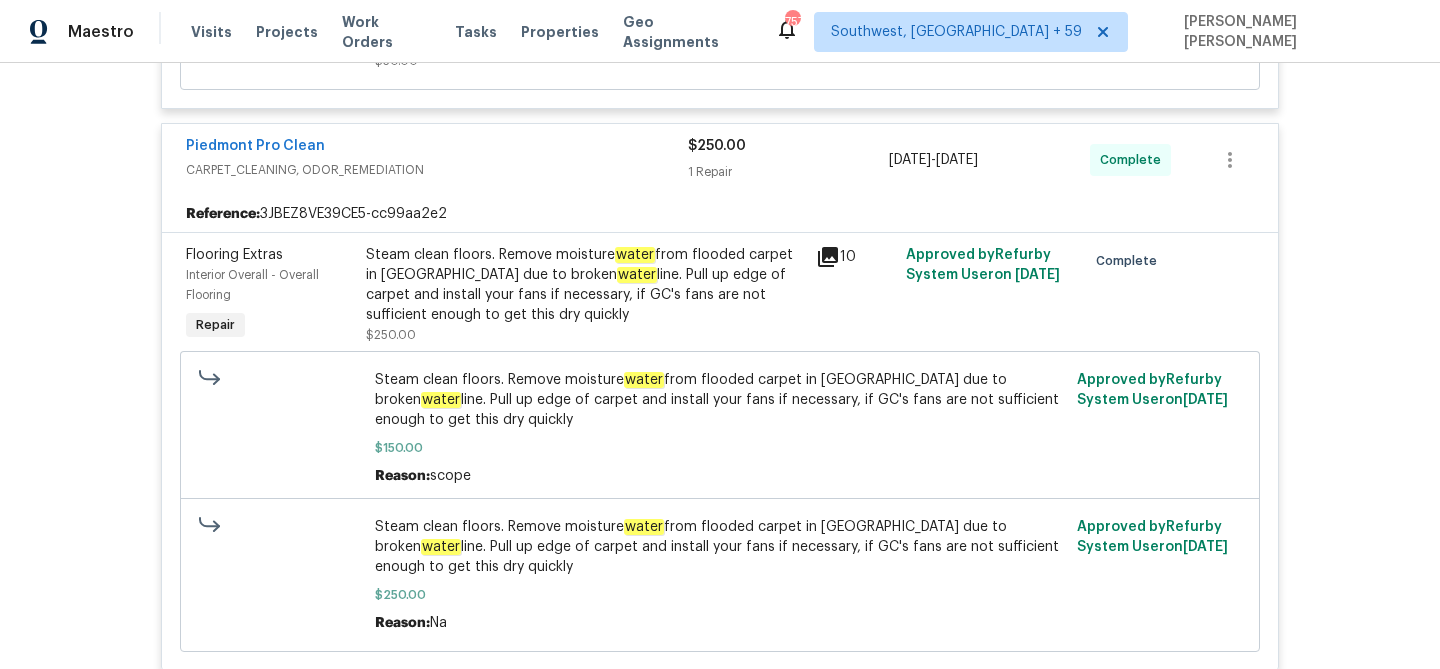 scroll, scrollTop: 766, scrollLeft: 0, axis: vertical 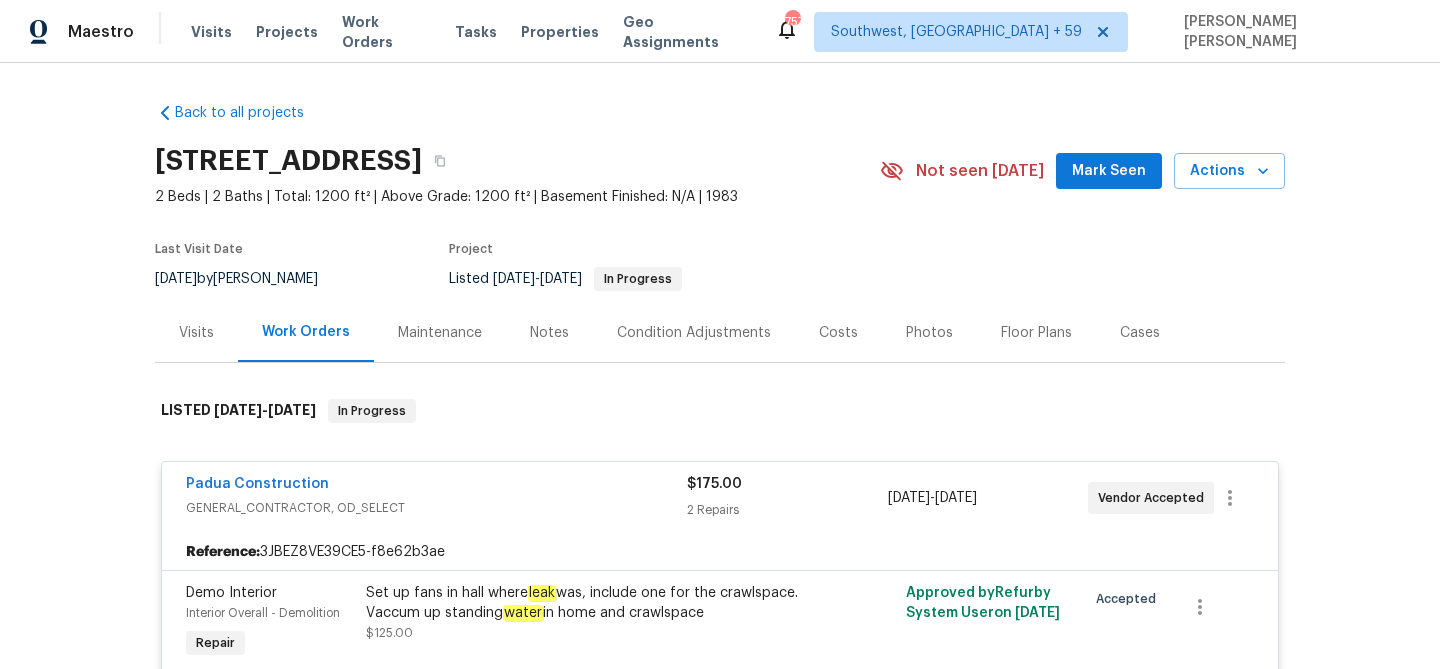 click on "Back to all projects [STREET_ADDRESS] 2 Beds | 2 Baths | Total: 1200 ft² | Above Grade: 1200 ft² | Basement Finished: N/A | 1983 Not seen [DATE] Mark Seen Actions Last Visit Date [DATE]  by  [PERSON_NAME]   Project Listed   [DATE]  -  [DATE] In Progress Visits Work Orders Maintenance Notes Condition Adjustments Costs Photos Floor Plans Cases LISTED   [DATE]  -  [DATE] In Progress Padua Construction GENERAL_CONTRACTOR, OD_SELECT $175.00 2 Repairs [DATE]  -  [DATE] Vendor Accepted Reference:  3JBEZ8VE39CE5-f8e62b3ae Demo Interior Interior Overall - Demolition Repair Set up fans in hall where  leak  was, include one for the crawlspace.  Vaccum up standing  water  in home and crawlspace $125.00 Approved by  Refurby System User  on   [DATE] Accepted Demo Interior Interior Overall - Demolition Repair Trip fee to shut off  water  from burst pipe flooding apartment $50.00 Approved by  [PERSON_NAME]  on   [DATE] Accepted Trip fee to shut off  water $50.00 Approved by   on" at bounding box center [720, 366] 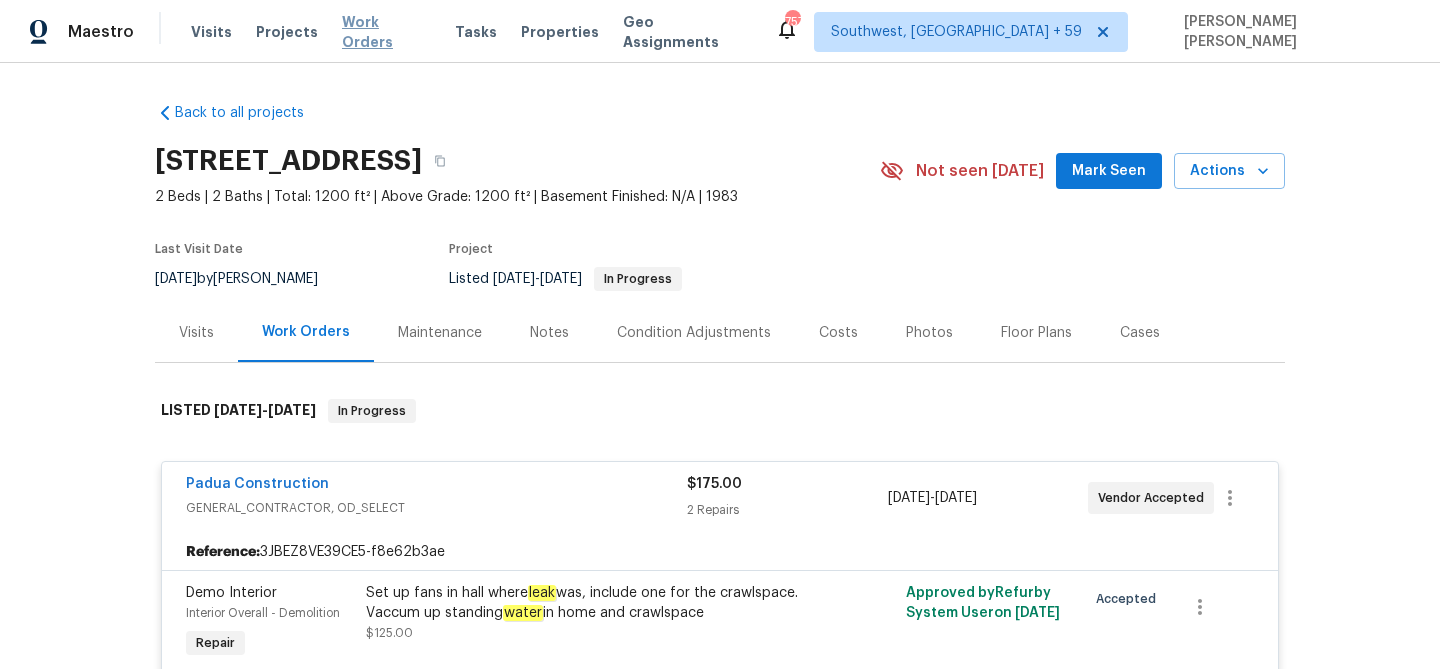 click on "Work Orders" at bounding box center [386, 32] 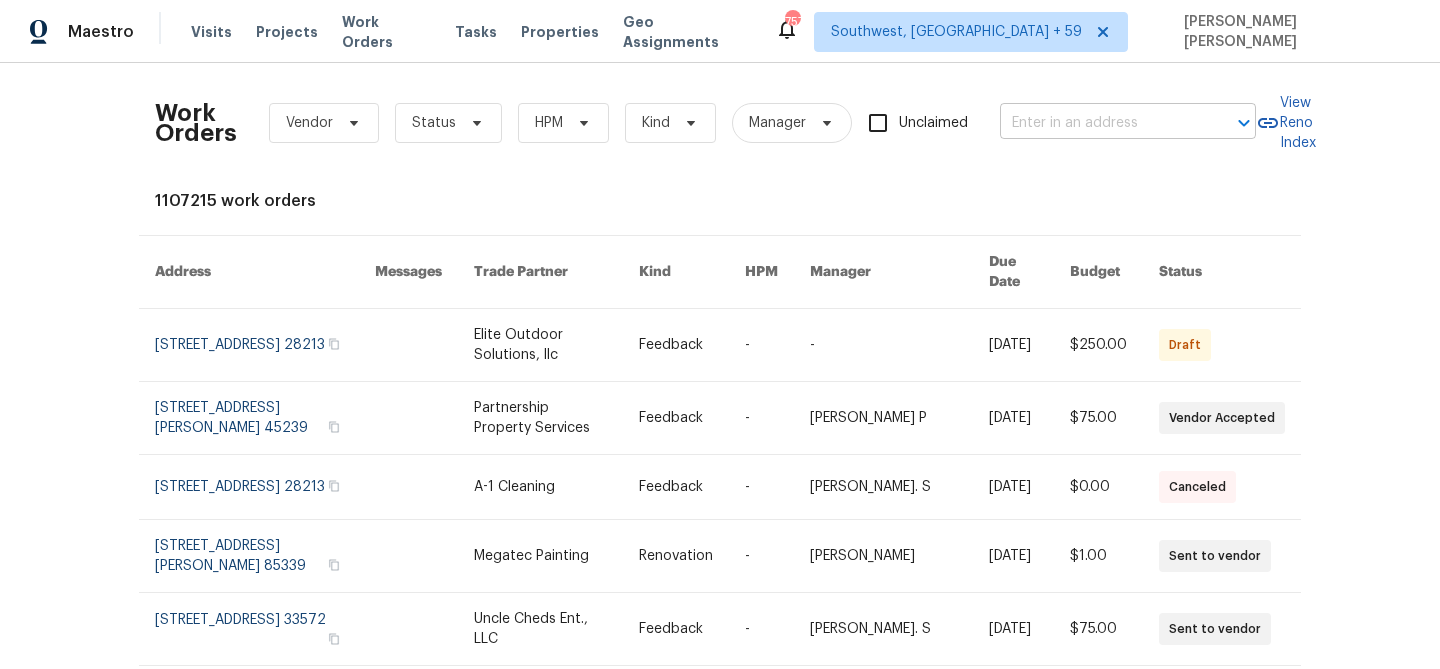 click at bounding box center (1100, 123) 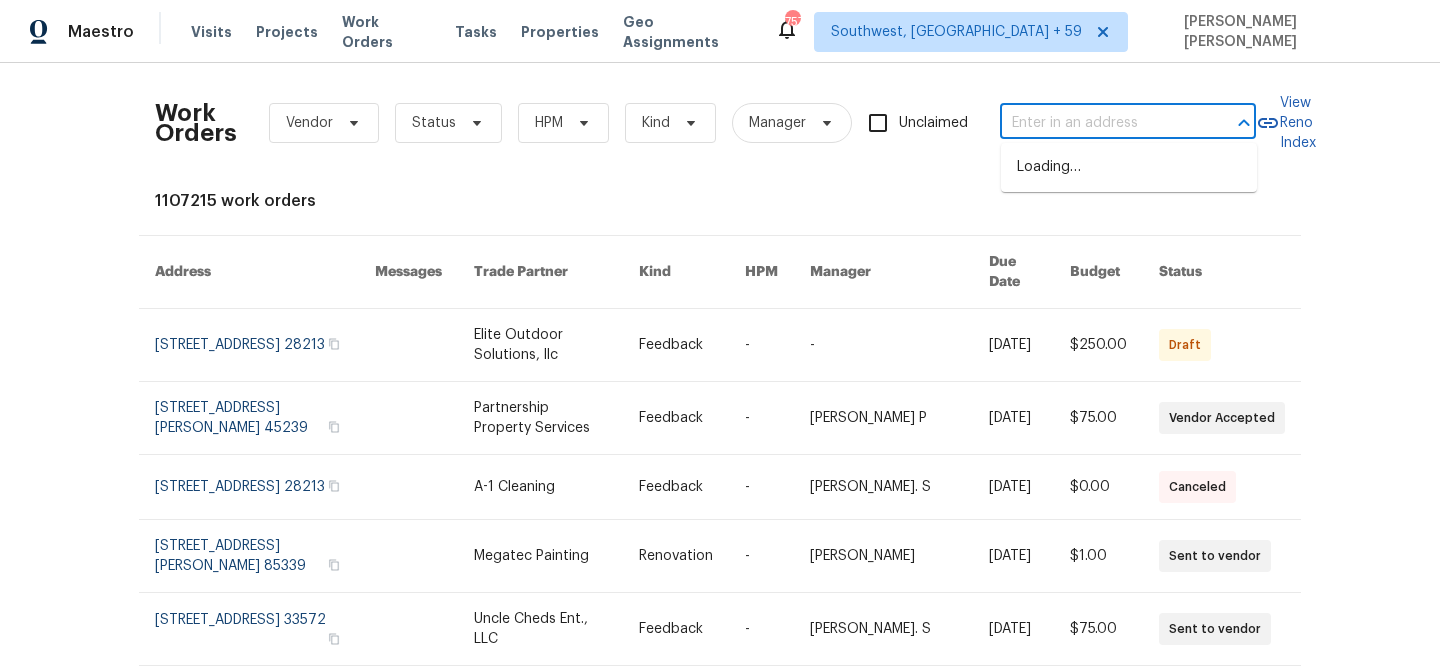 paste on "[STREET_ADDRESS][PERSON_NAME]" 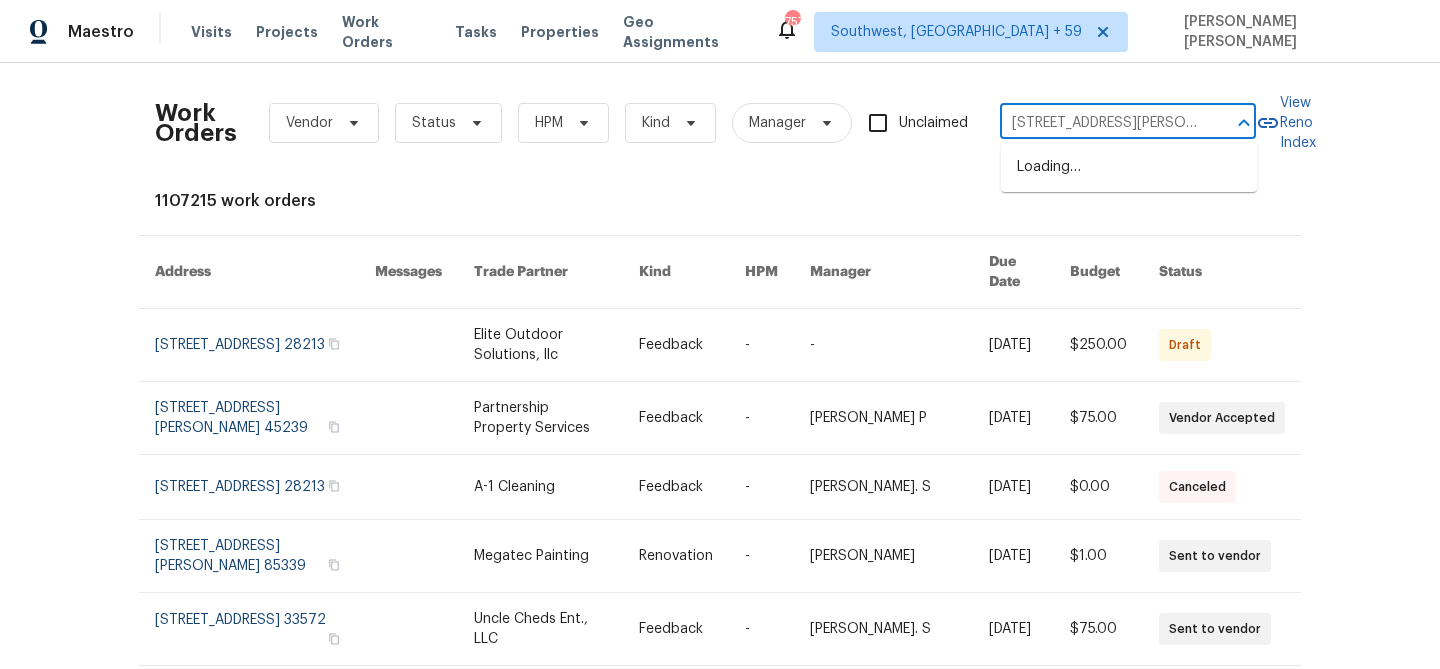 scroll, scrollTop: 0, scrollLeft: 78, axis: horizontal 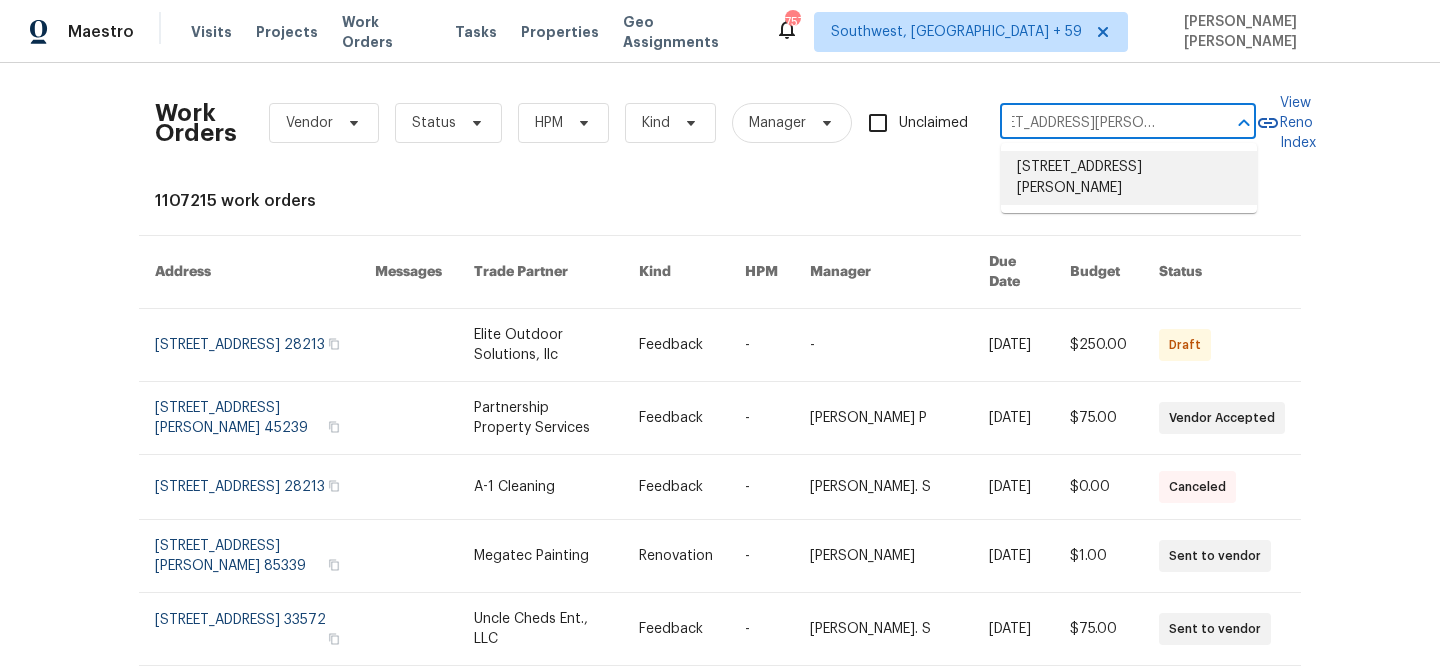click on "[STREET_ADDRESS][PERSON_NAME]" at bounding box center (1129, 178) 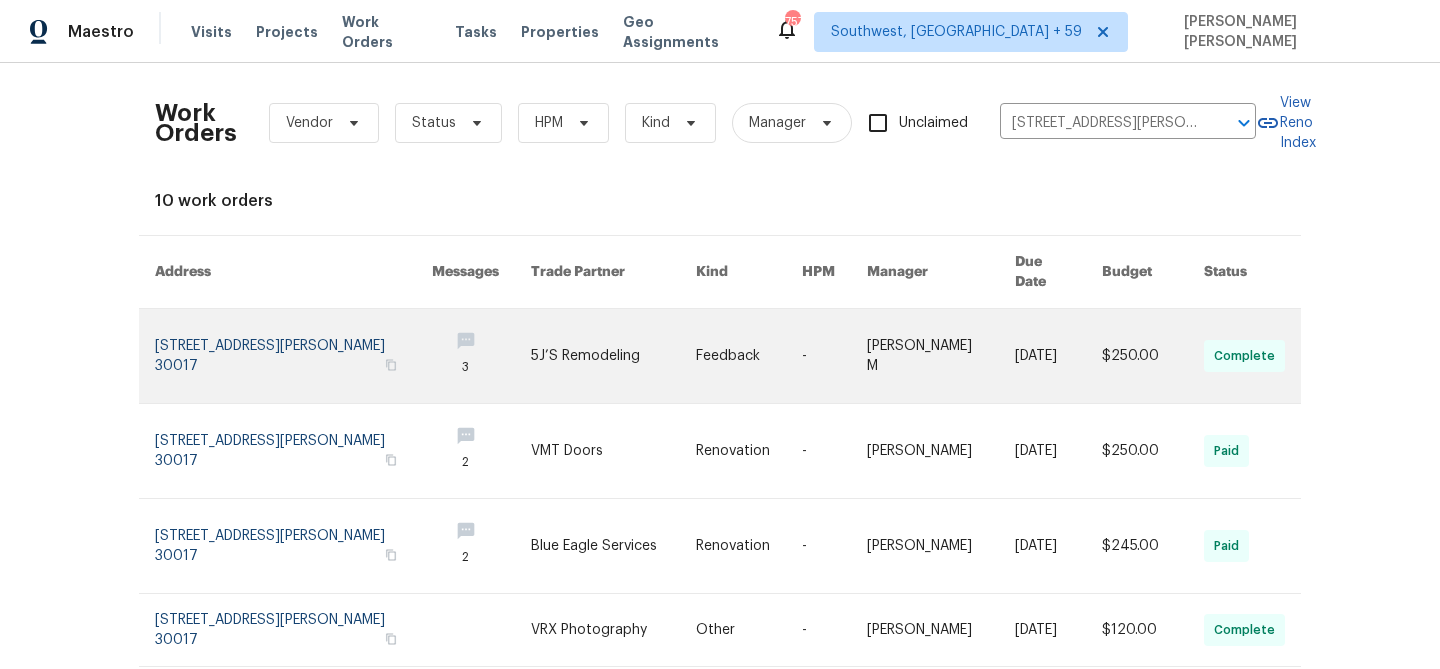 click at bounding box center (1058, 356) 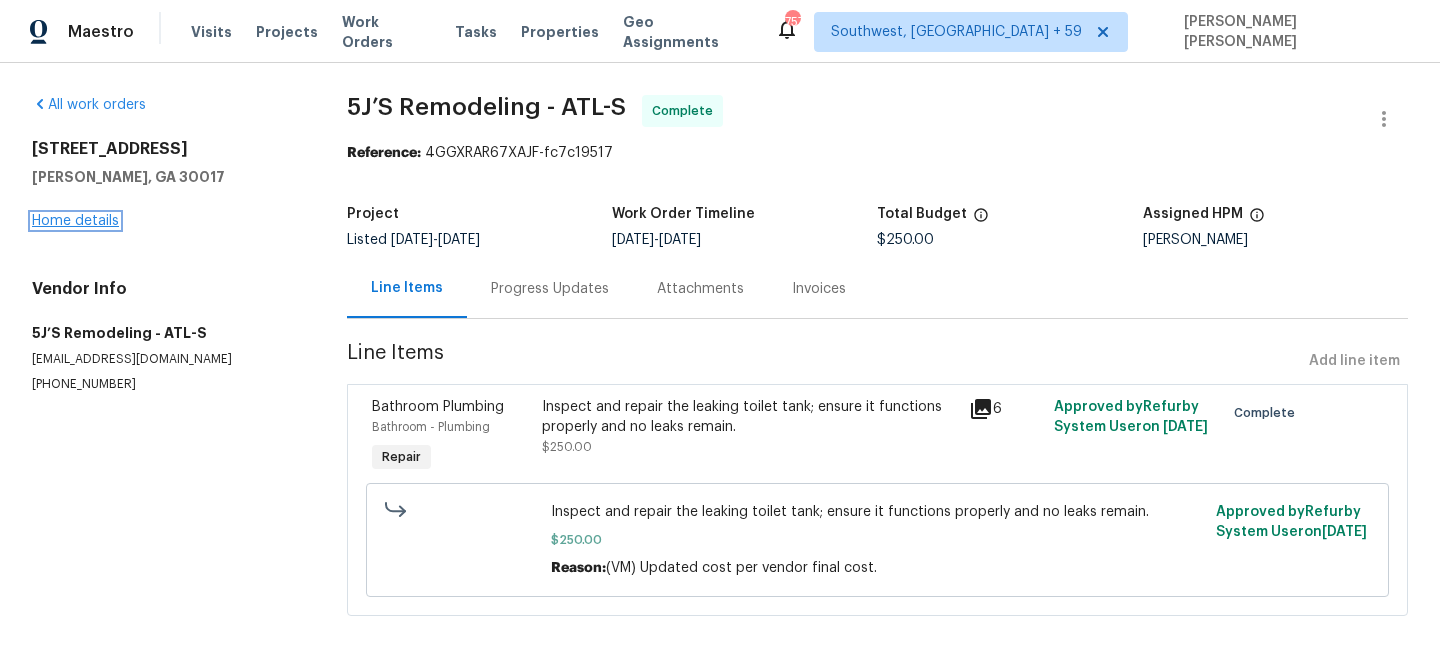 click on "Home details" at bounding box center (75, 221) 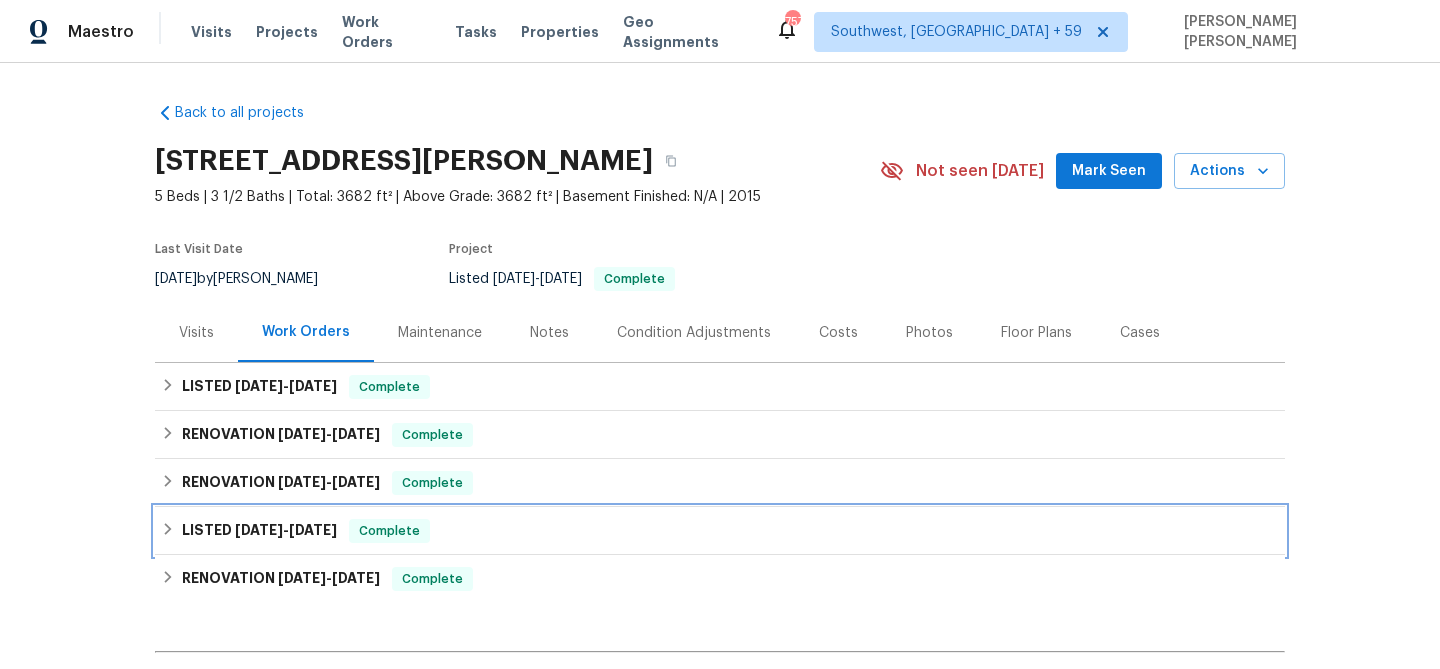 click on "Complete" at bounding box center (389, 531) 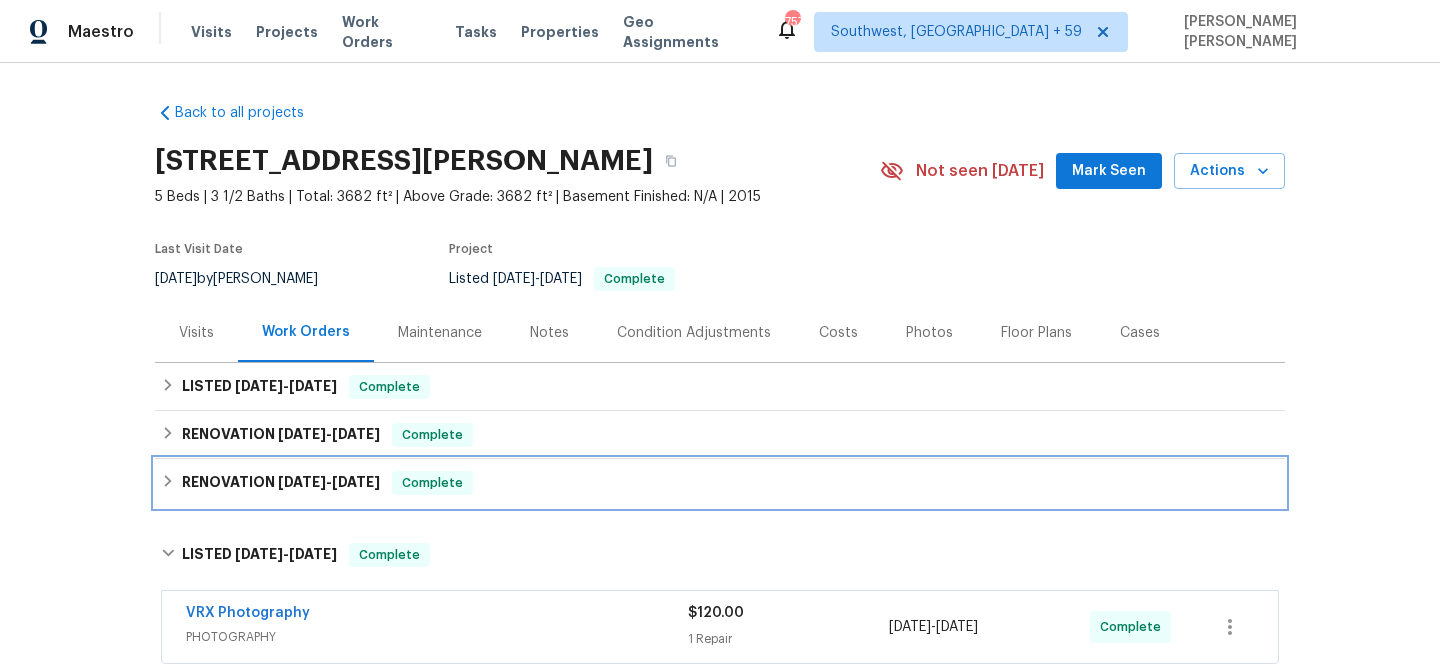click on "Complete" at bounding box center (432, 483) 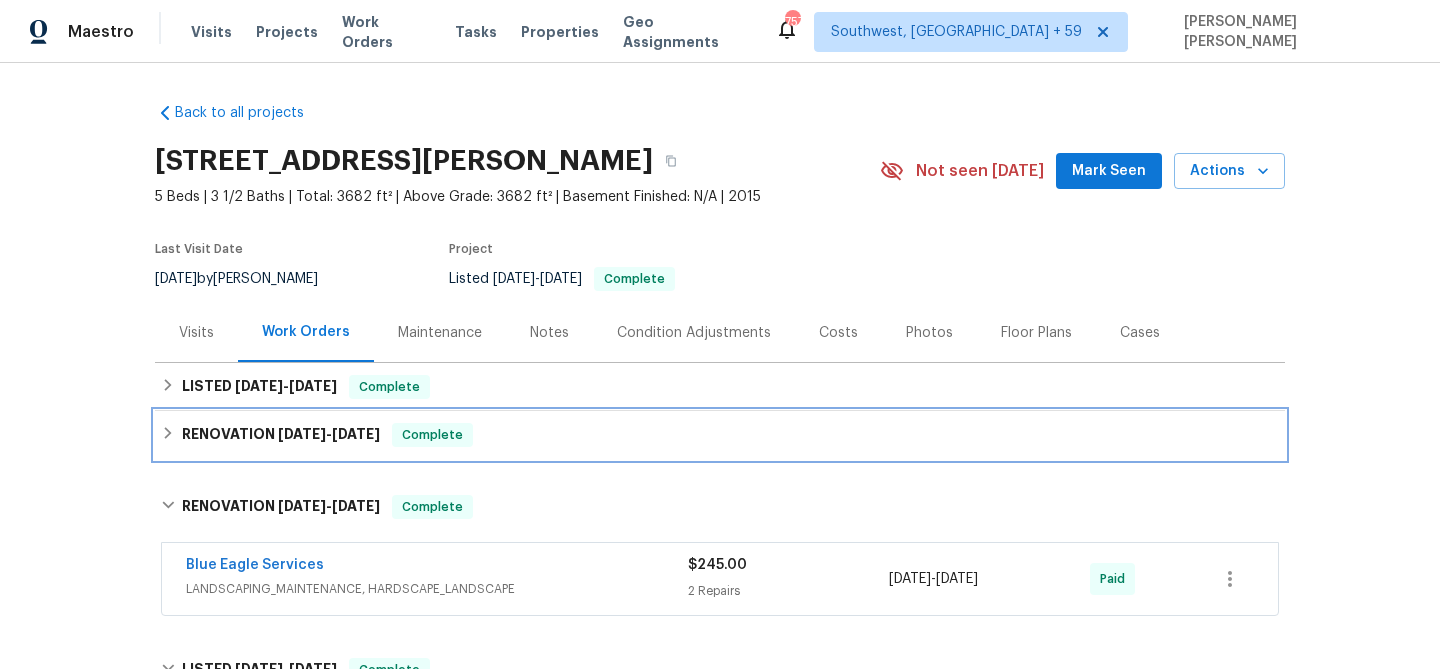 click on "RENOVATION   [DATE]  -  [DATE] Complete" at bounding box center (720, 435) 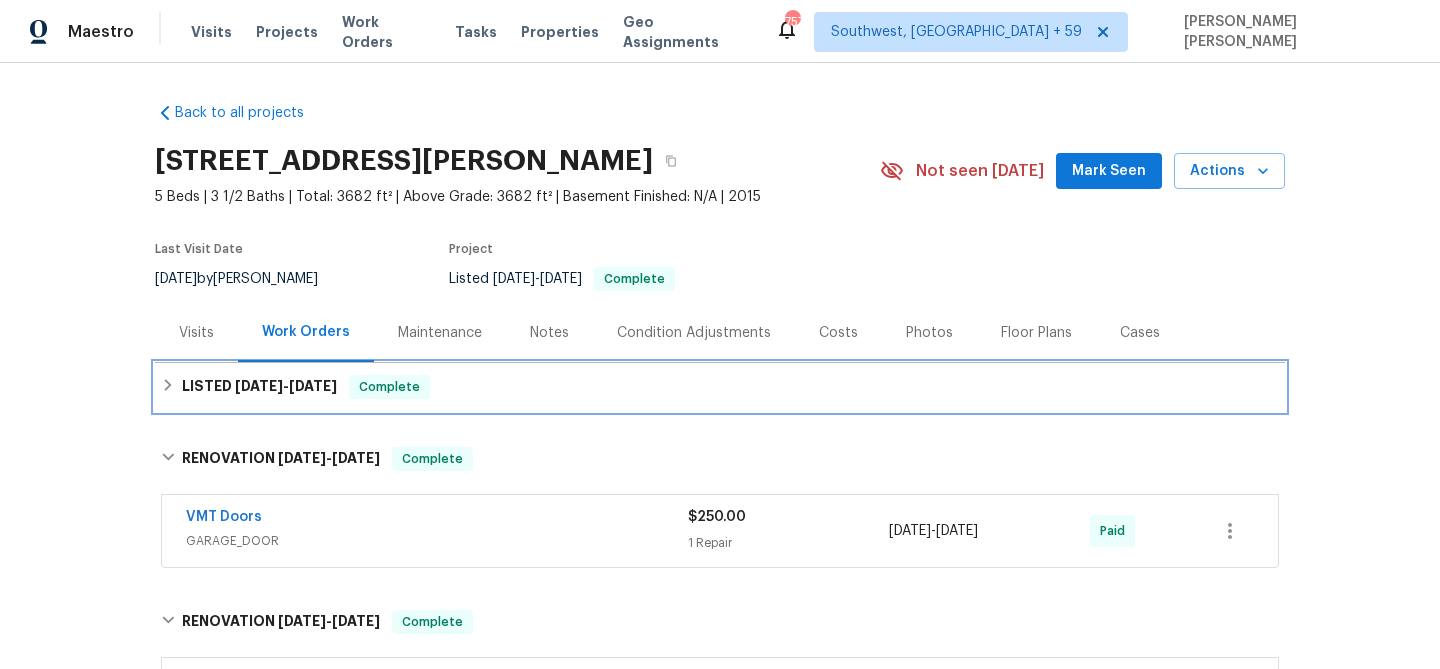 click on "LISTED   [DATE]  -  [DATE] Complete" at bounding box center [720, 387] 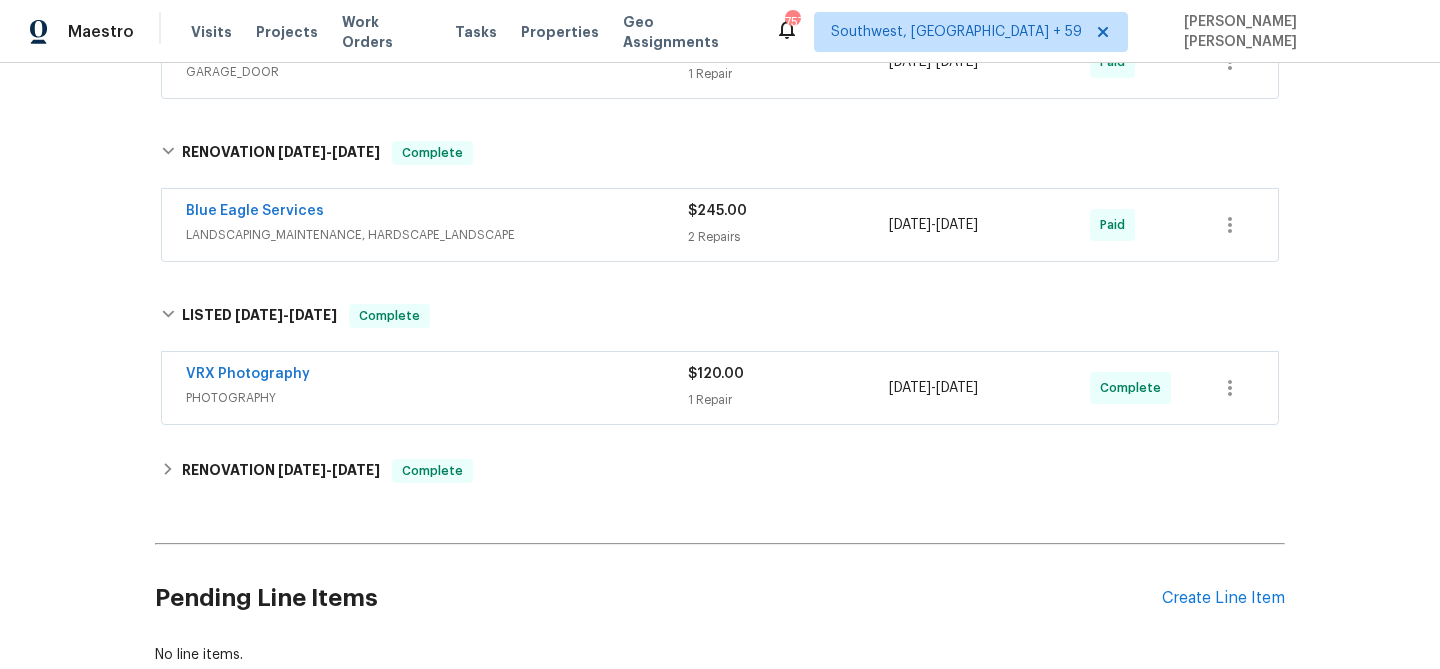 click on "VRX Photography" at bounding box center [437, 376] 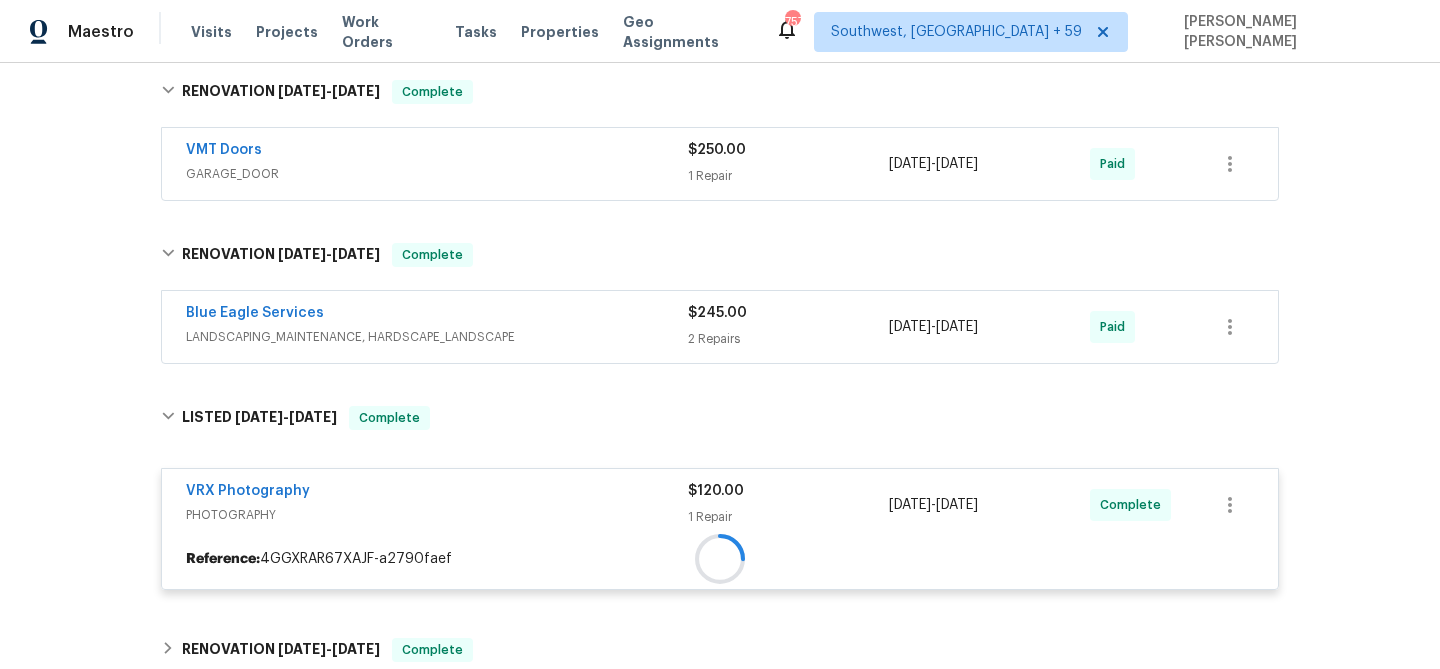 scroll, scrollTop: 464, scrollLeft: 0, axis: vertical 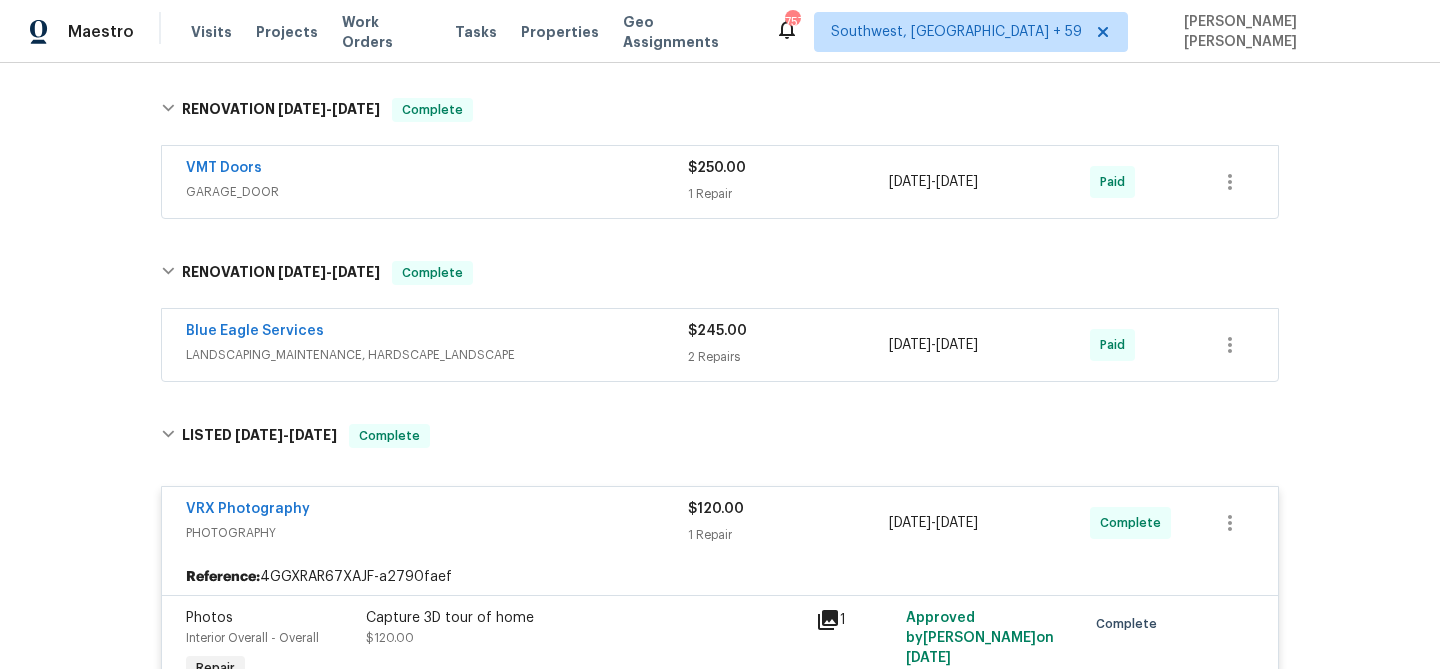 click on "Blue Eagle Services" at bounding box center [437, 333] 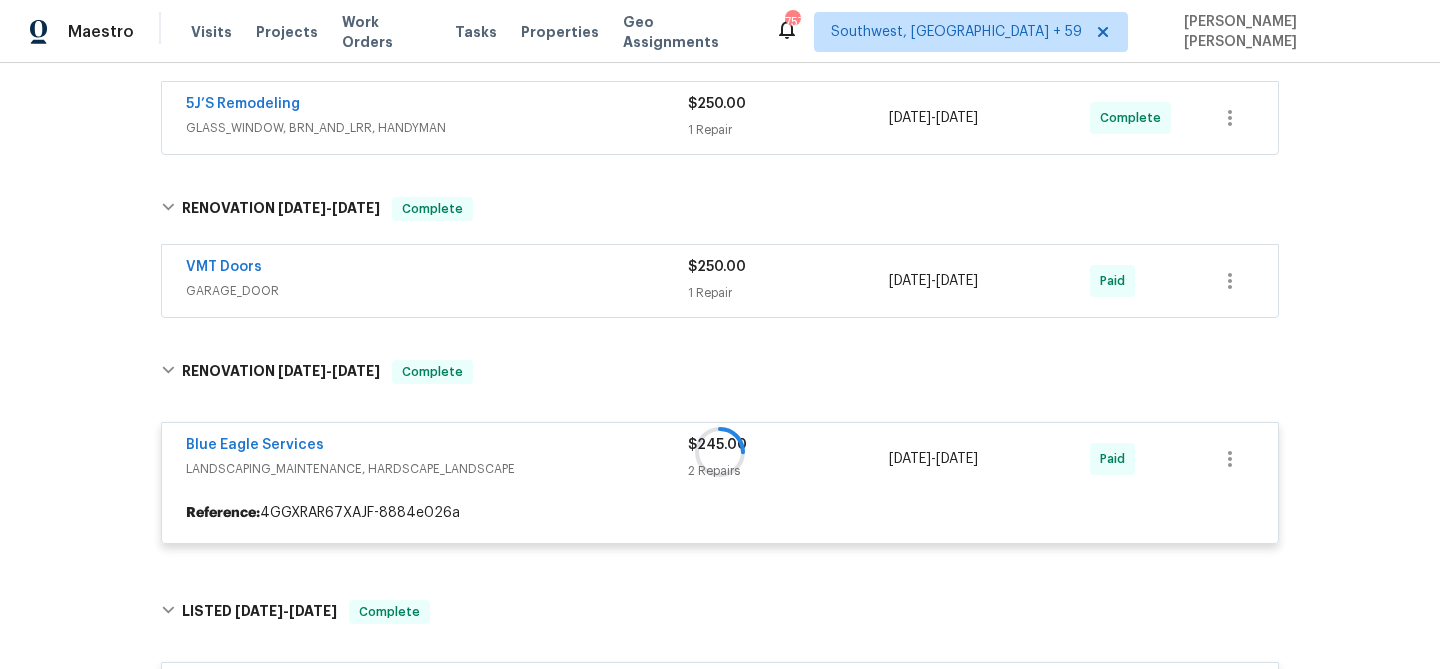 scroll, scrollTop: 343, scrollLeft: 0, axis: vertical 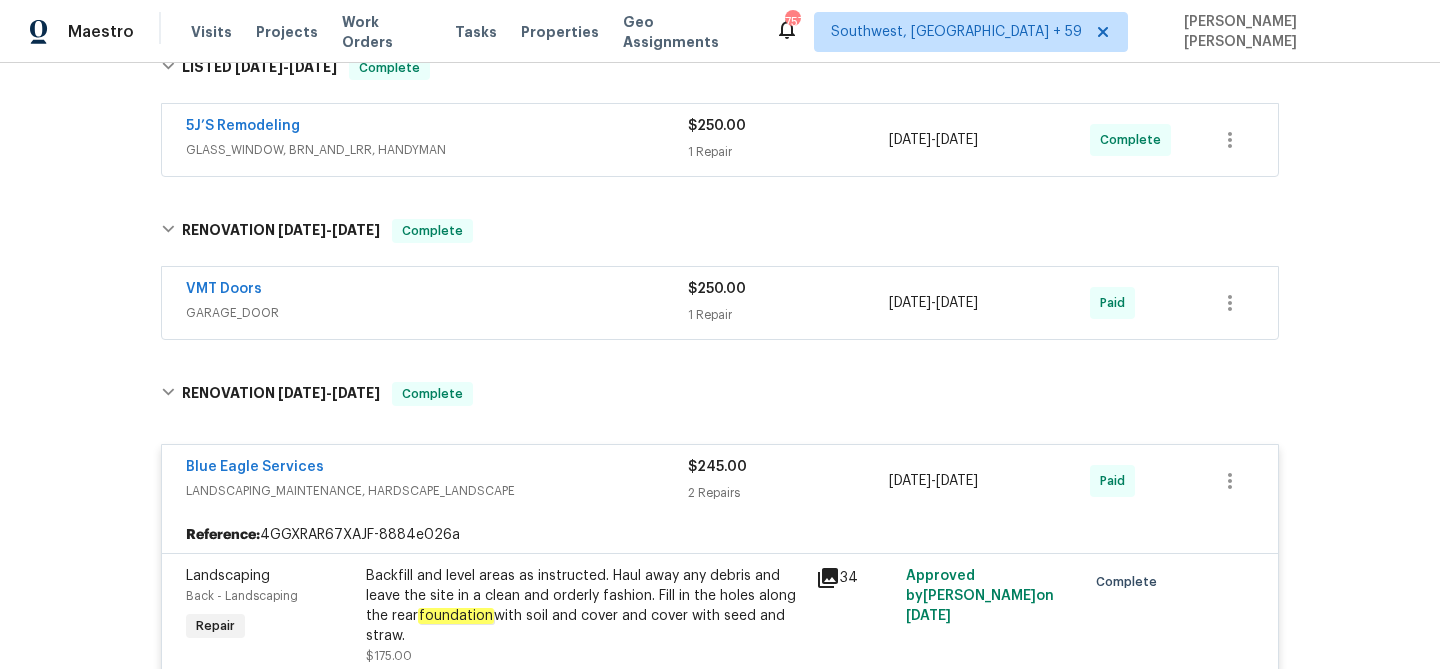 click on "VMT Doors" at bounding box center (437, 291) 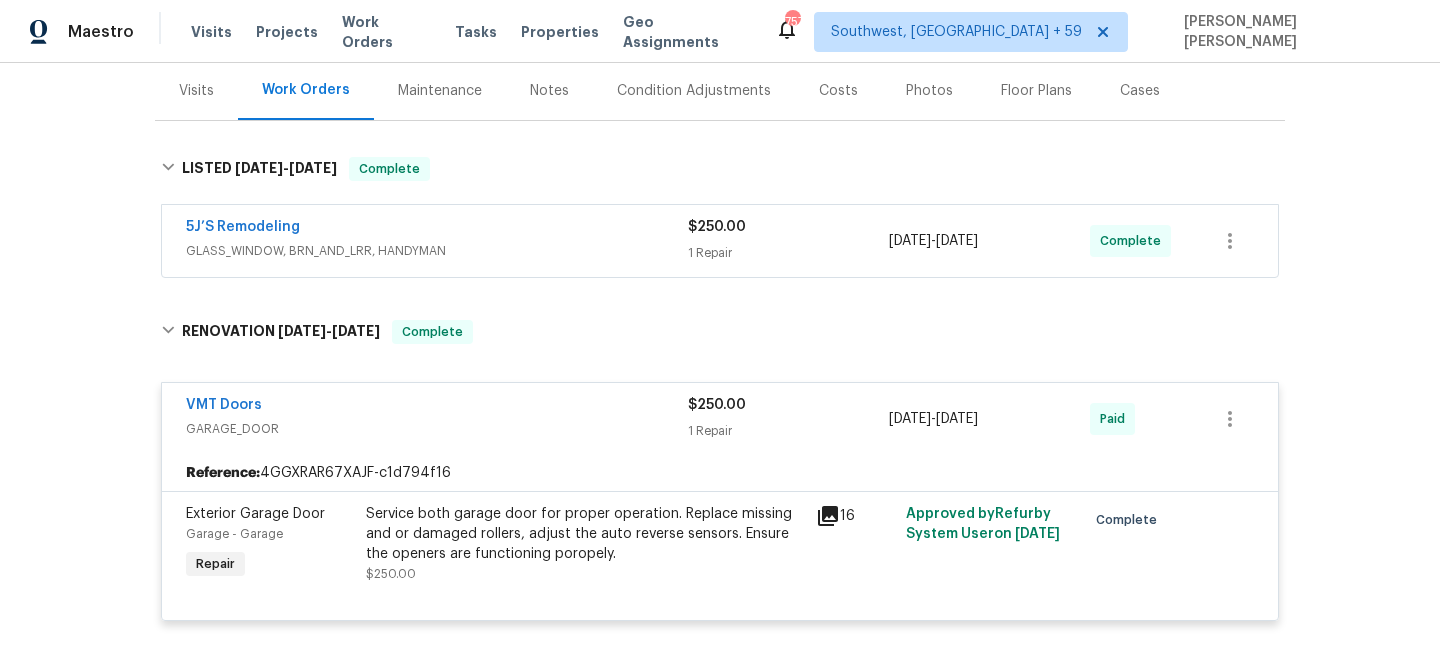 scroll, scrollTop: 230, scrollLeft: 0, axis: vertical 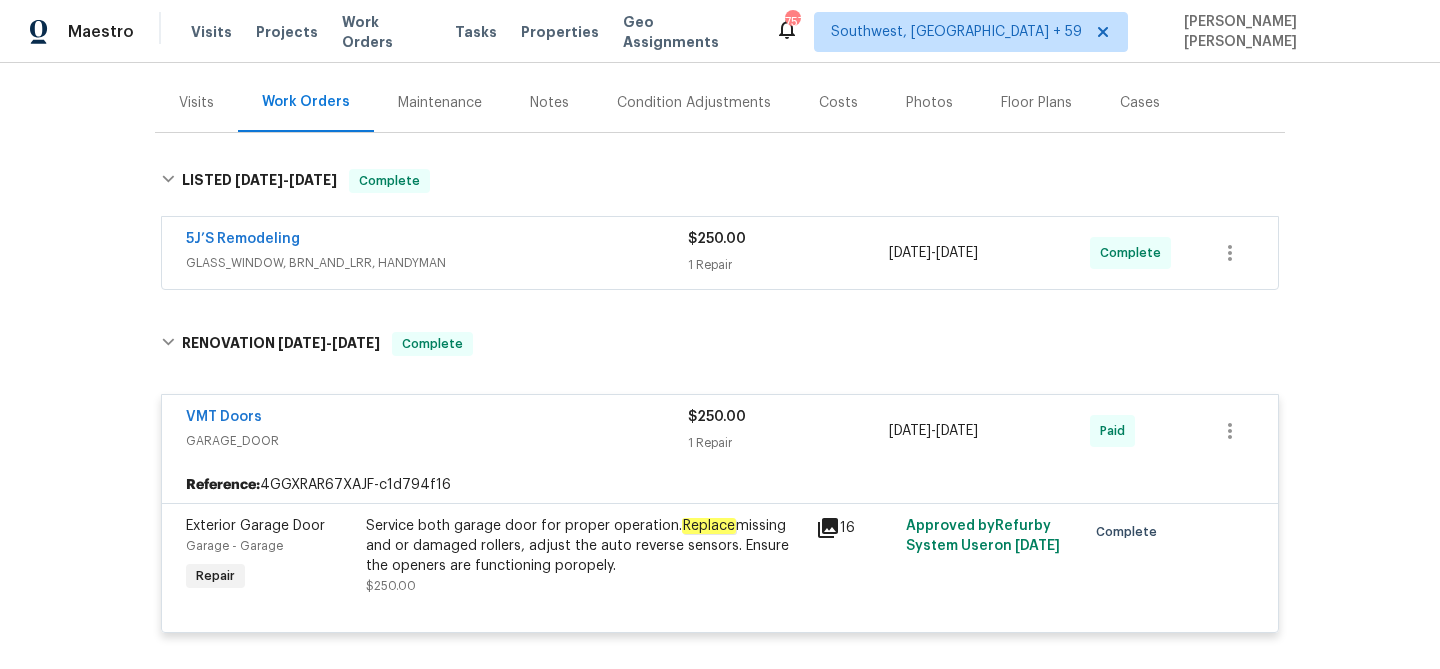 click on "5J’S Remodeling" at bounding box center [437, 241] 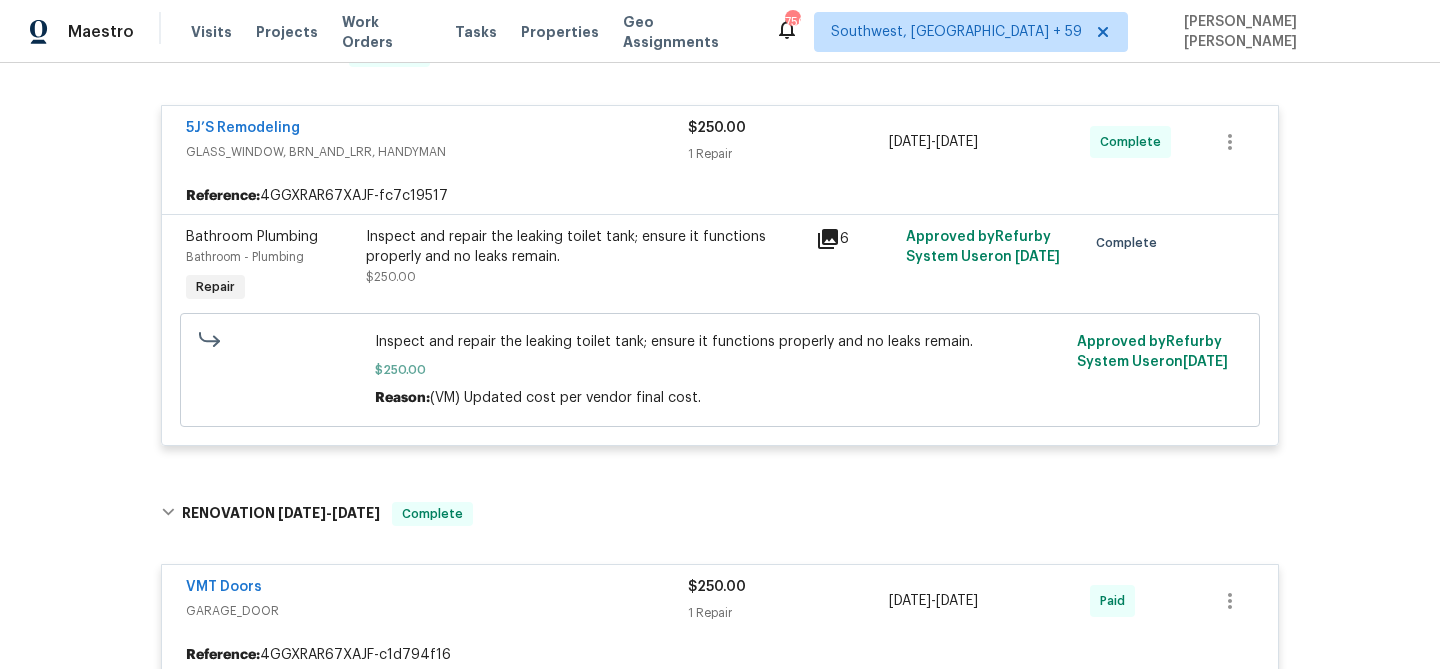 scroll, scrollTop: 330, scrollLeft: 0, axis: vertical 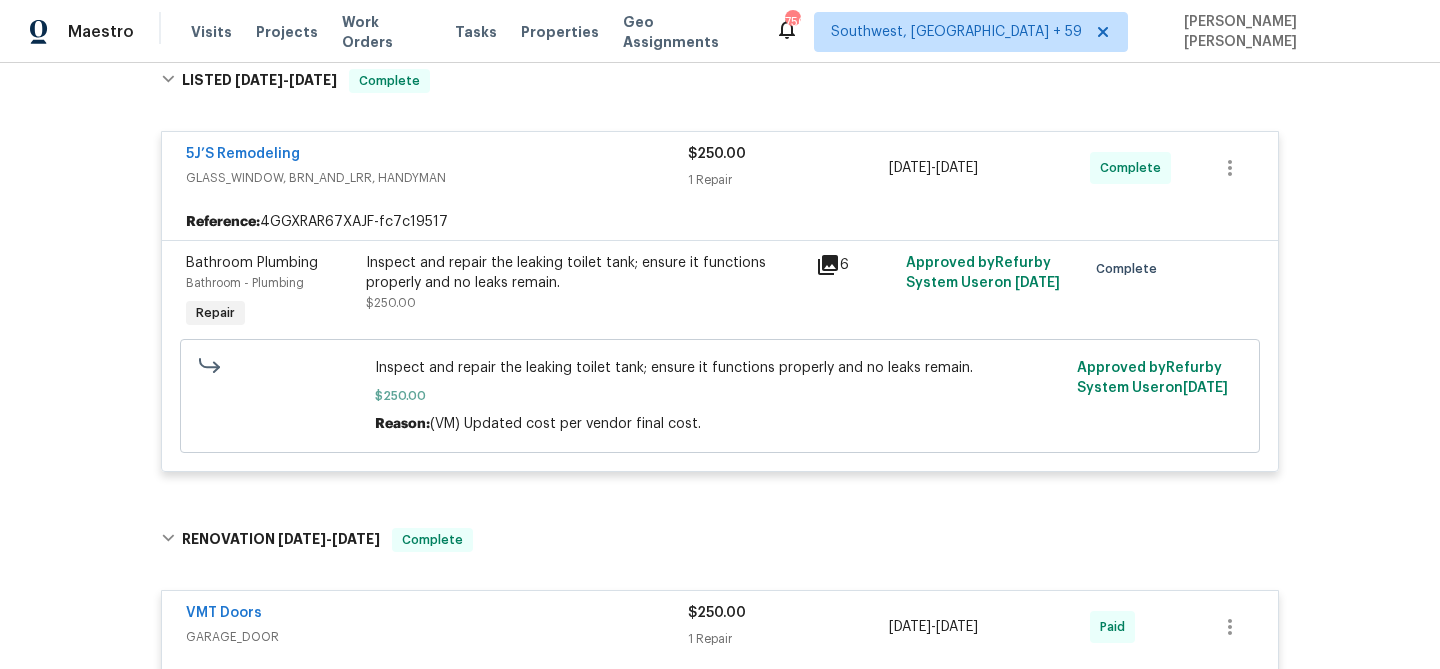 click on "Inspect and repair the leaking toilet tank; ensure it functions properly and no leaks remain." at bounding box center (585, 273) 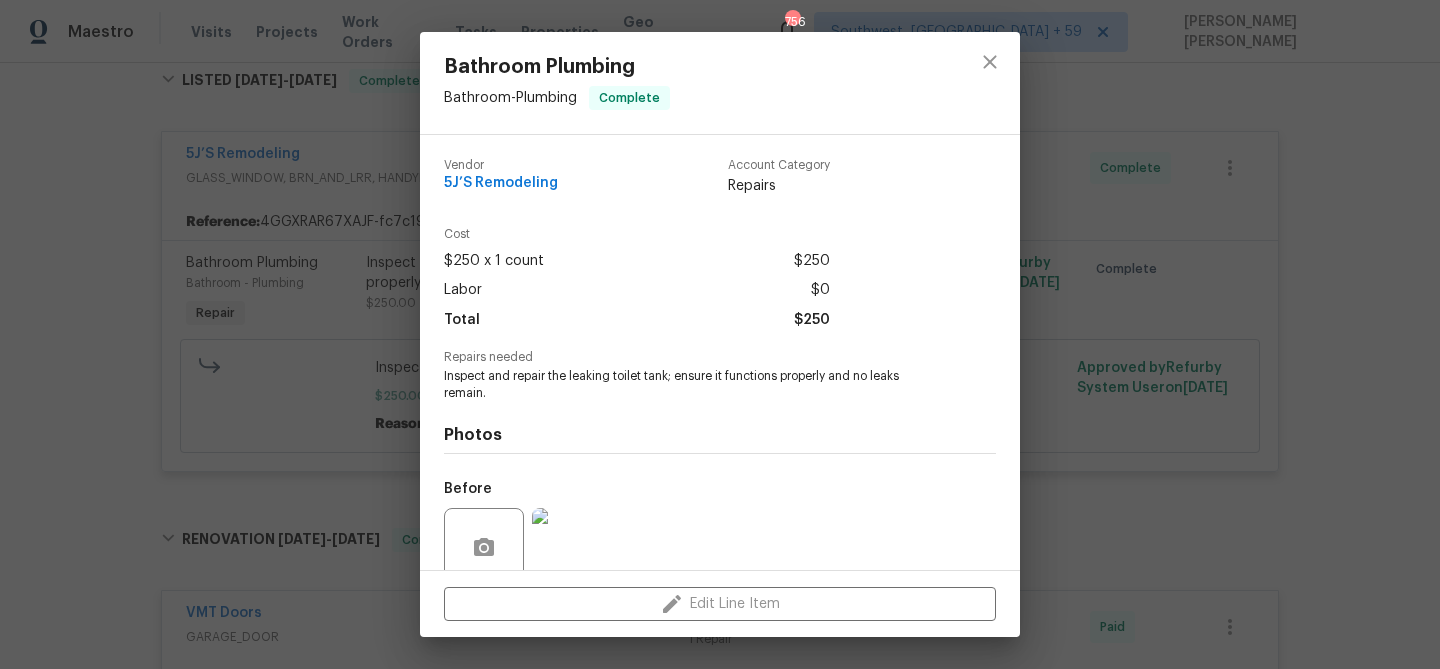 click on "Inspect and repair the leaking toilet tank; ensure it functions properly and no leaks remain." at bounding box center (692, 385) 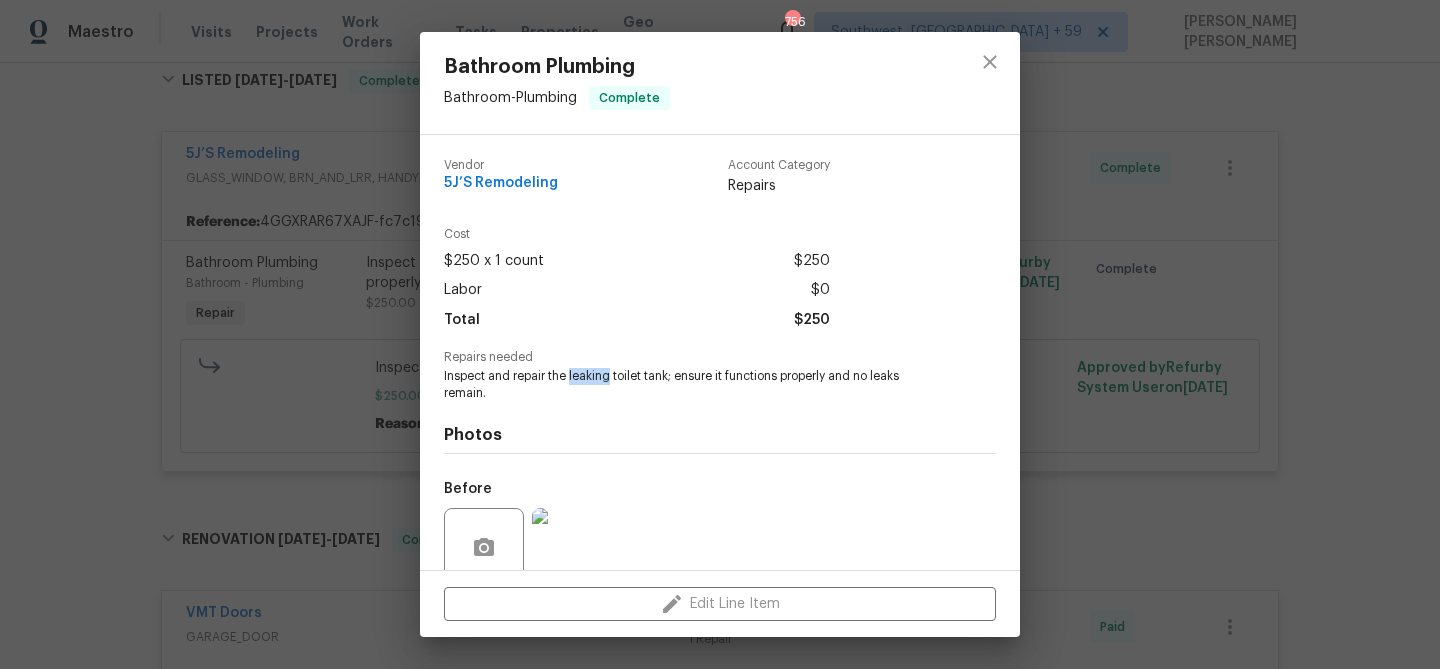 click on "Inspect and repair the leaking toilet tank; ensure it functions properly and no leaks remain." at bounding box center [692, 385] 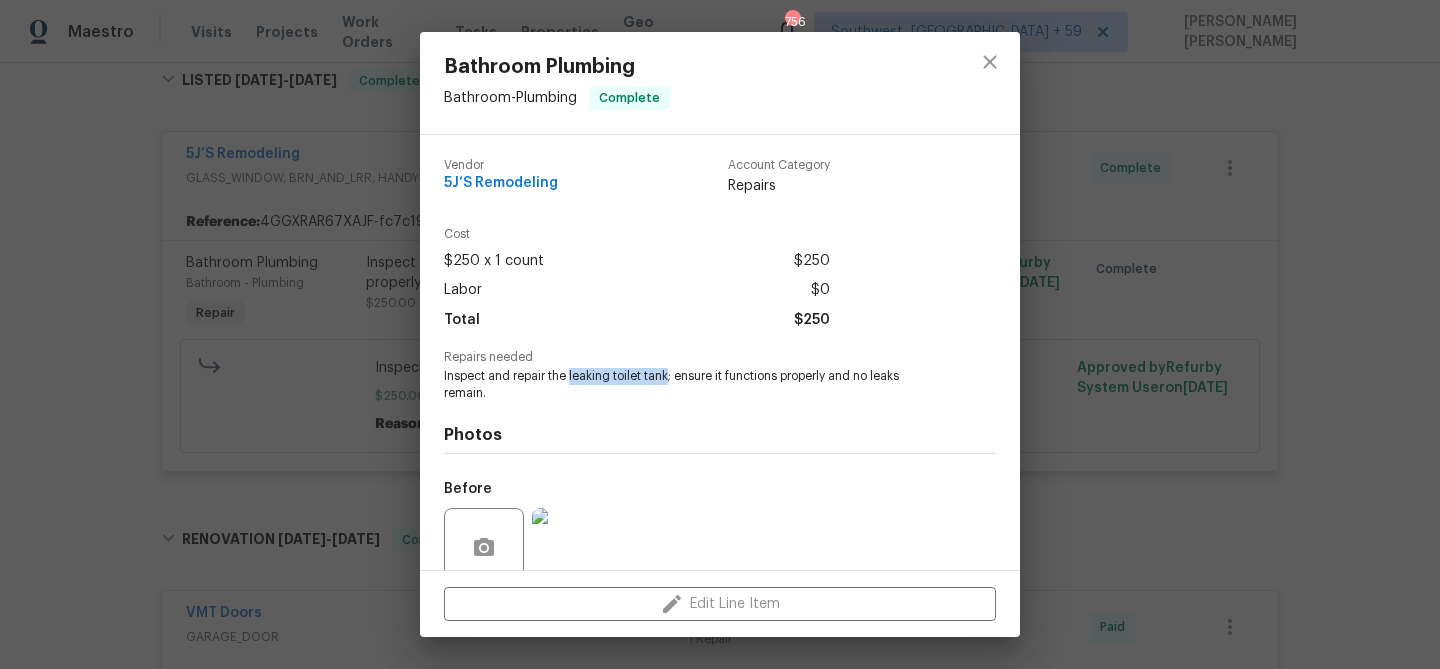 copy on "leaking toilet tank" 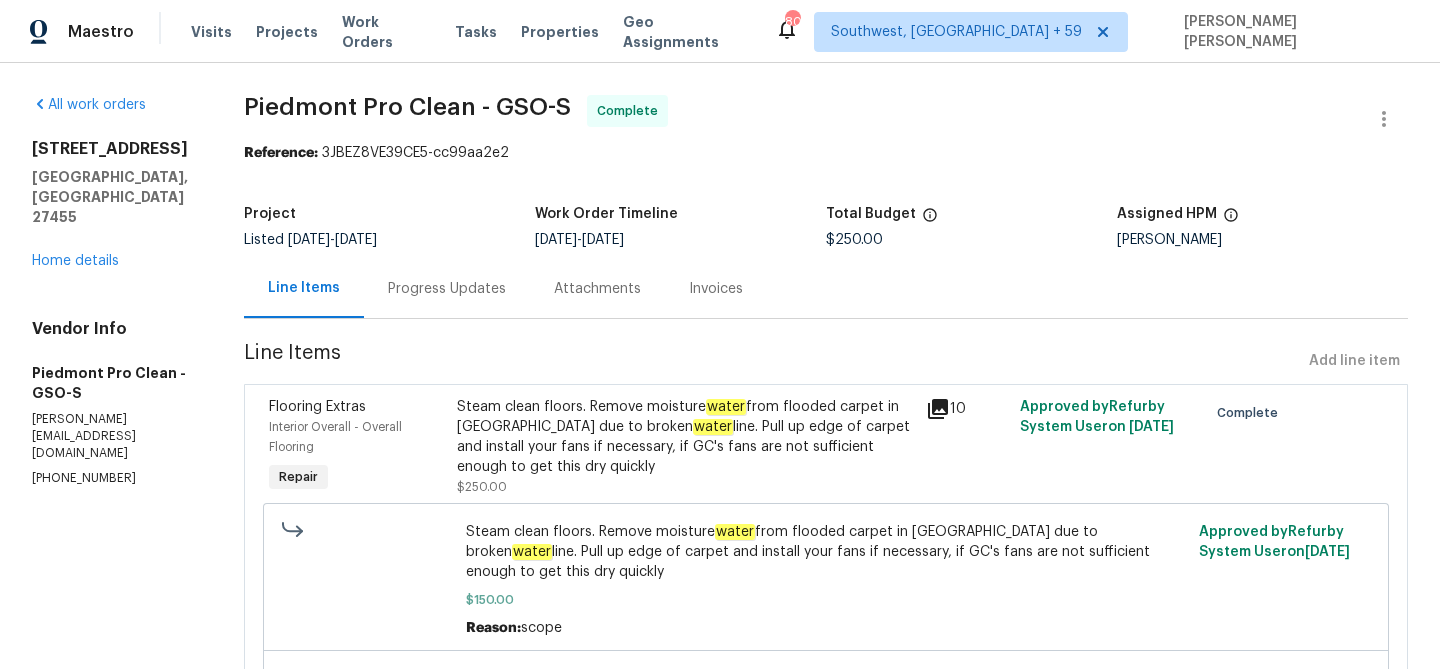 scroll, scrollTop: 0, scrollLeft: 0, axis: both 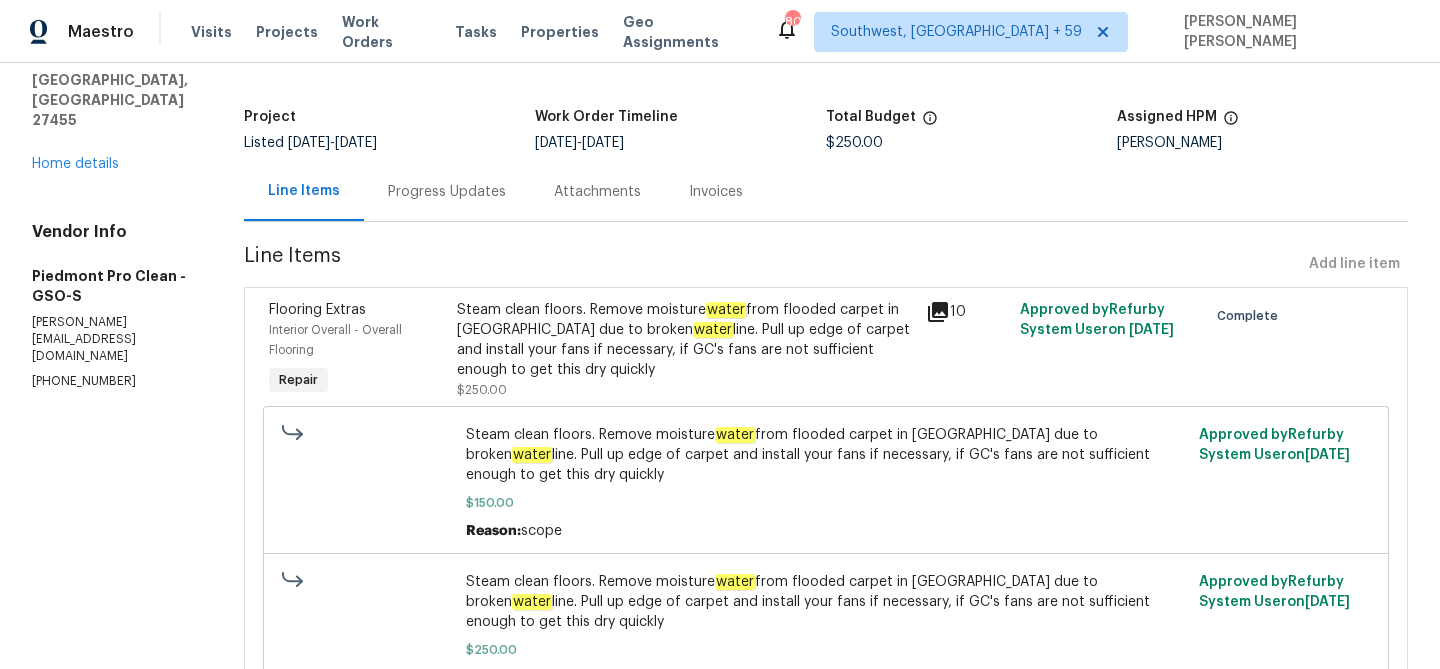 click on "Progress Updates" at bounding box center (447, 192) 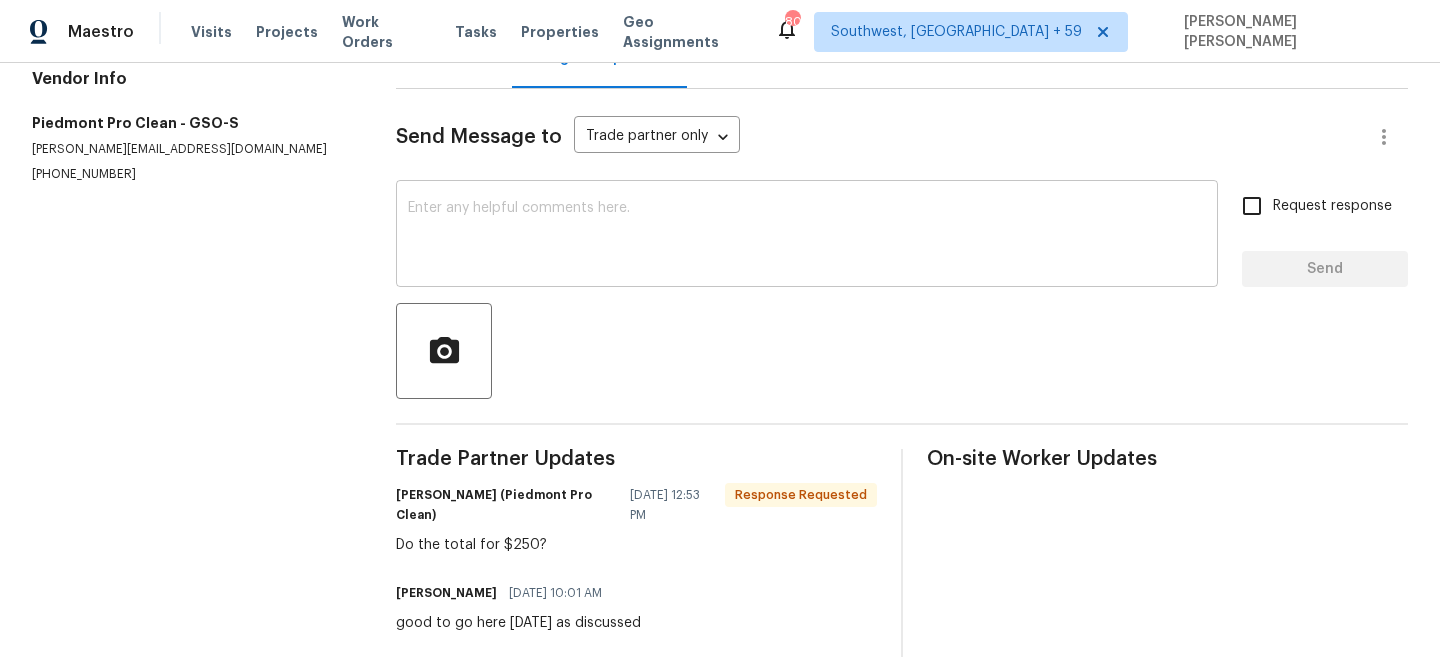 scroll, scrollTop: 0, scrollLeft: 0, axis: both 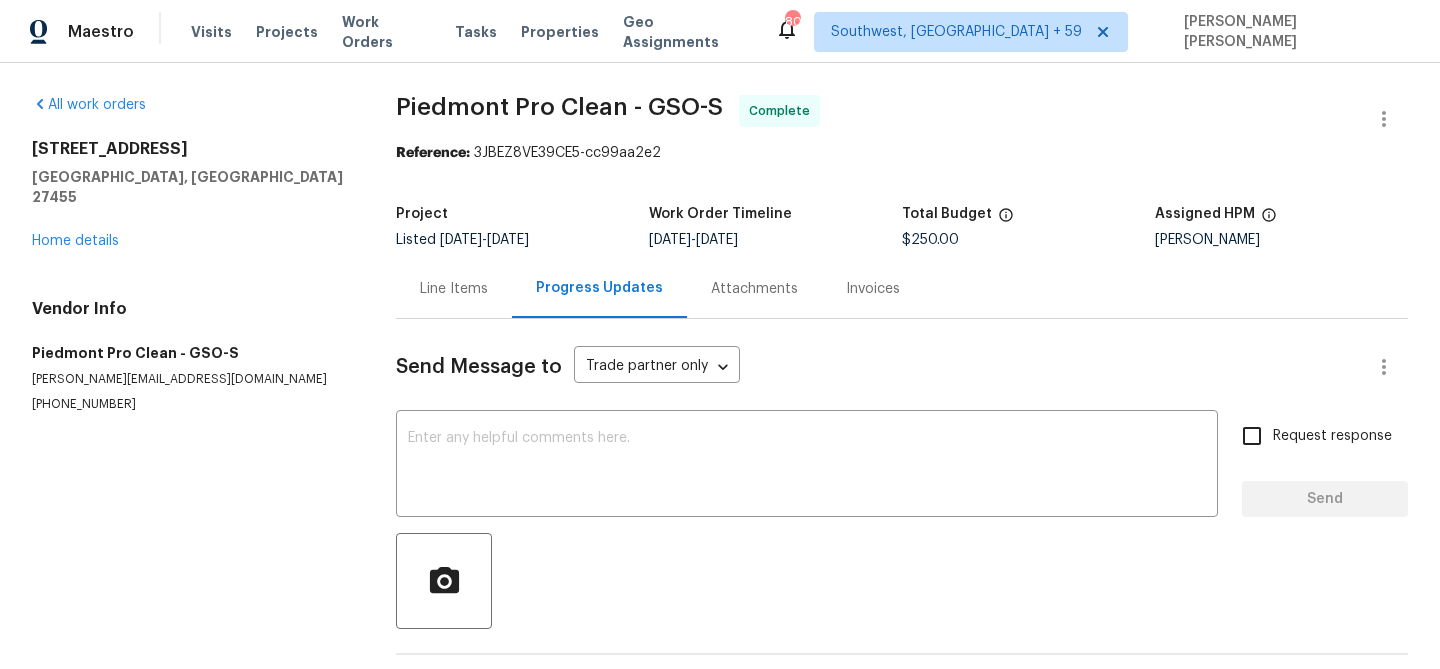 click on "Line Items" at bounding box center [454, 288] 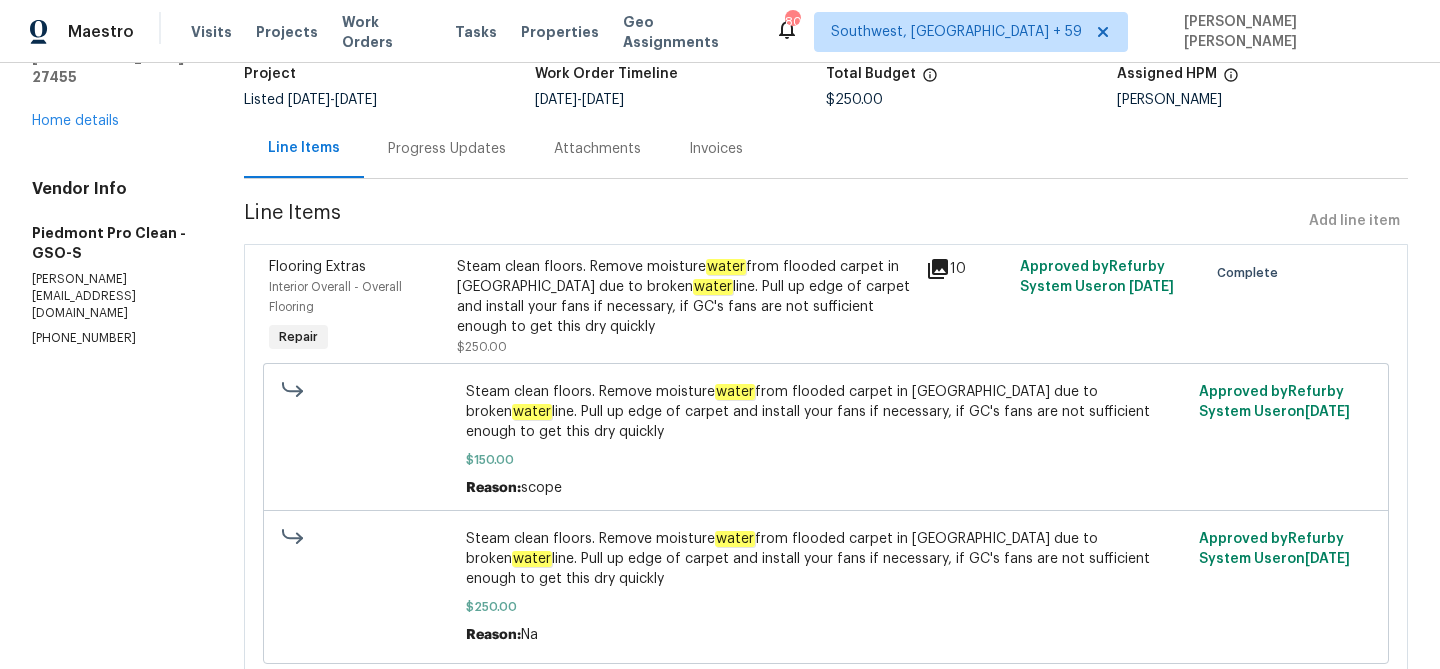 scroll, scrollTop: 172, scrollLeft: 0, axis: vertical 